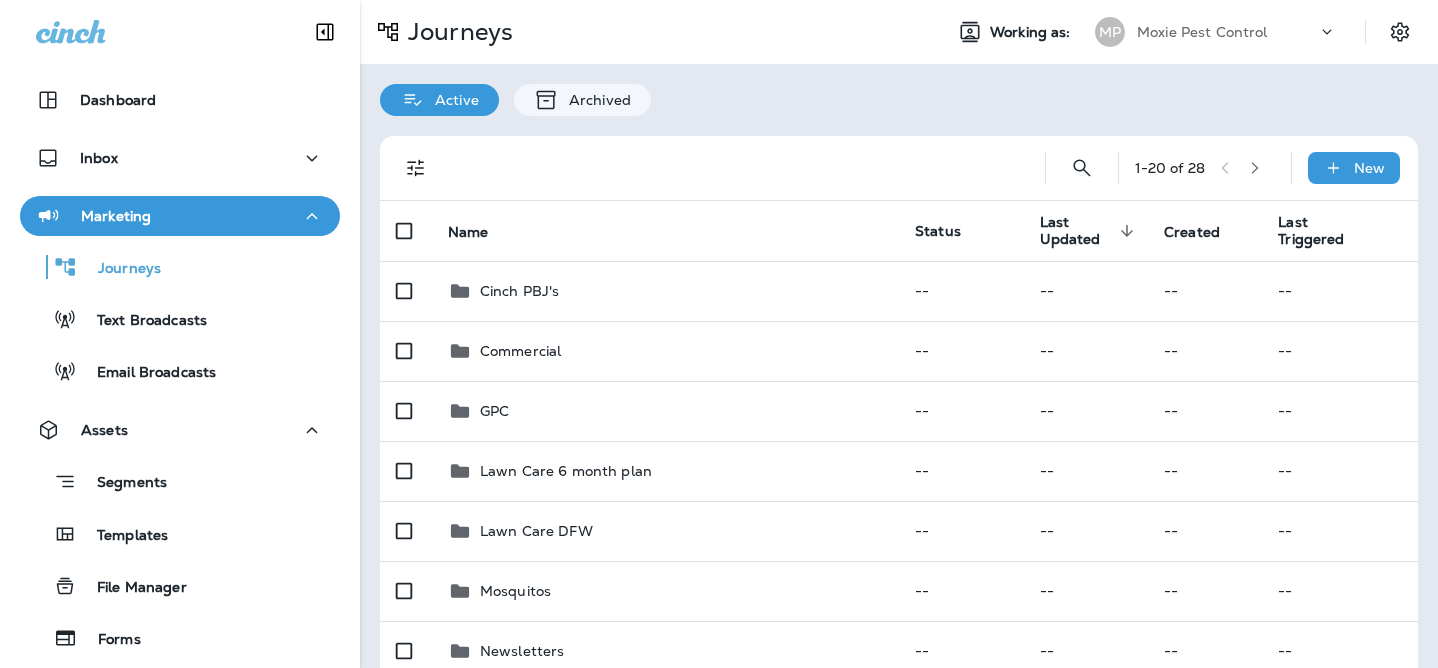 scroll, scrollTop: 0, scrollLeft: 0, axis: both 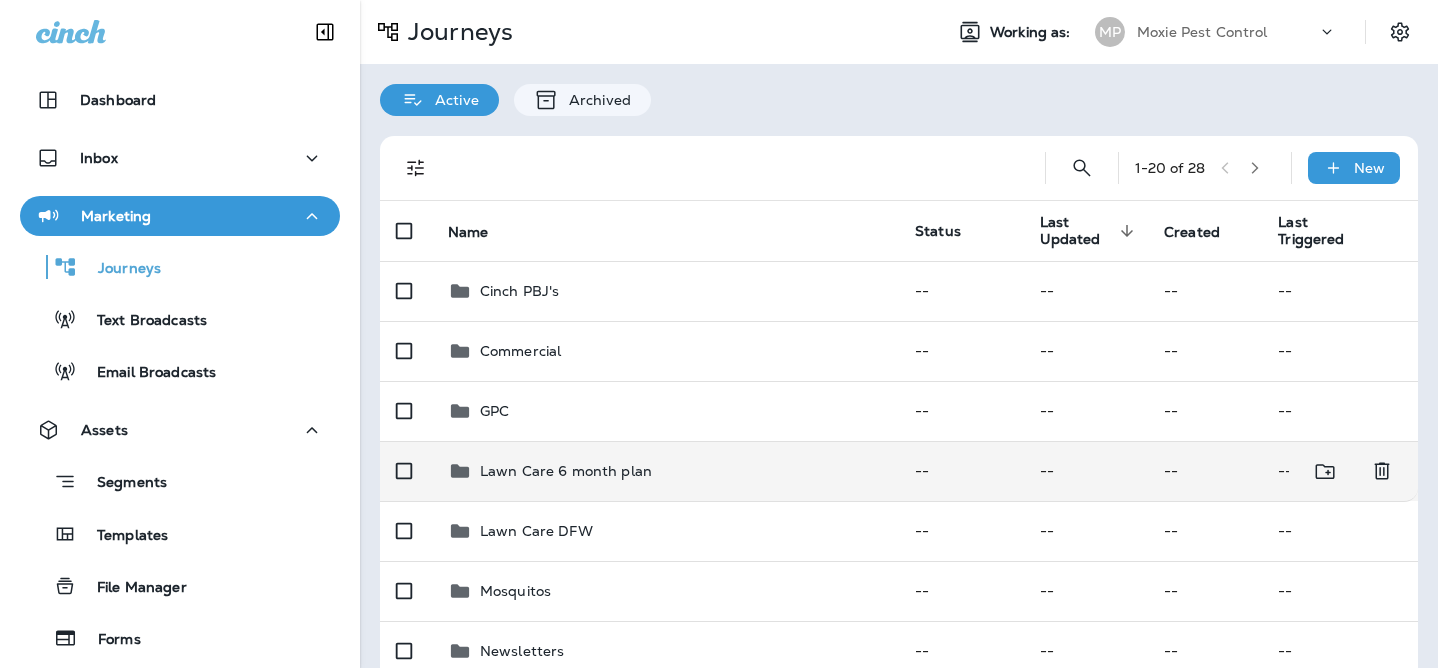 click on "Lawn Care 6 month plan" at bounding box center (566, 471) 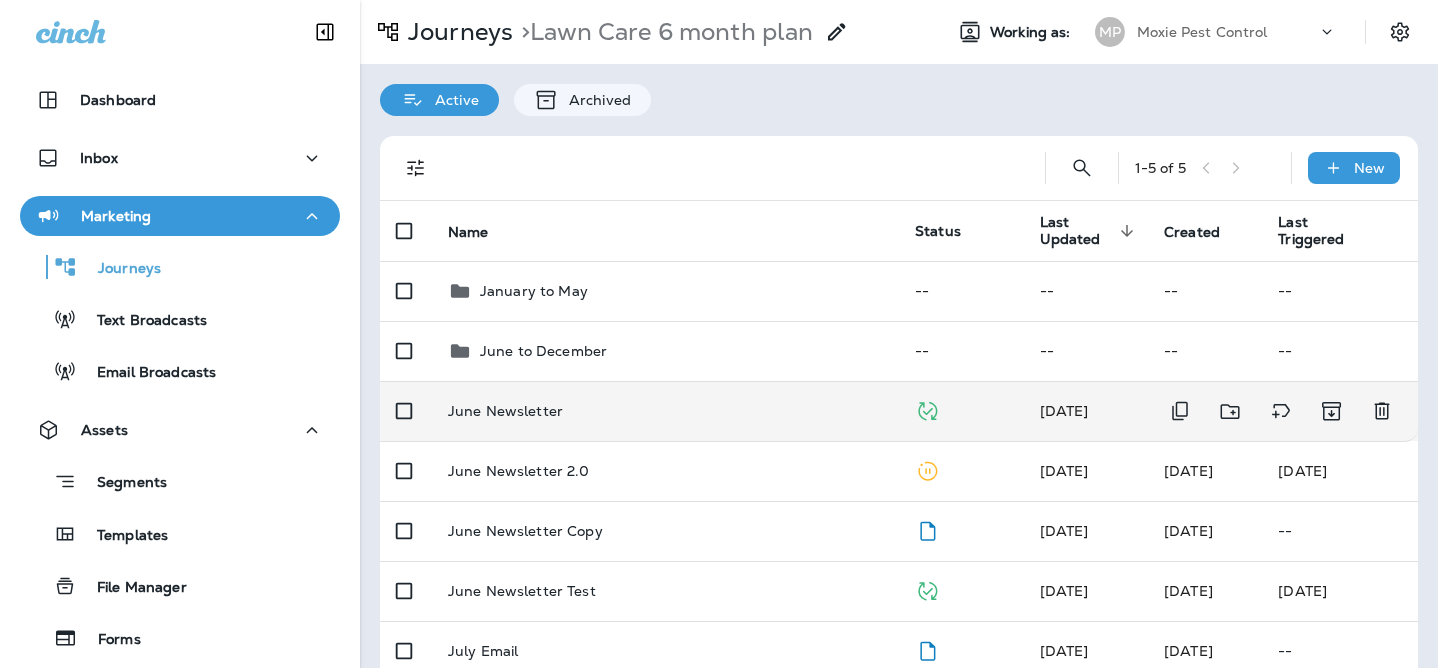 click on "June Newsletter" at bounding box center (665, 411) 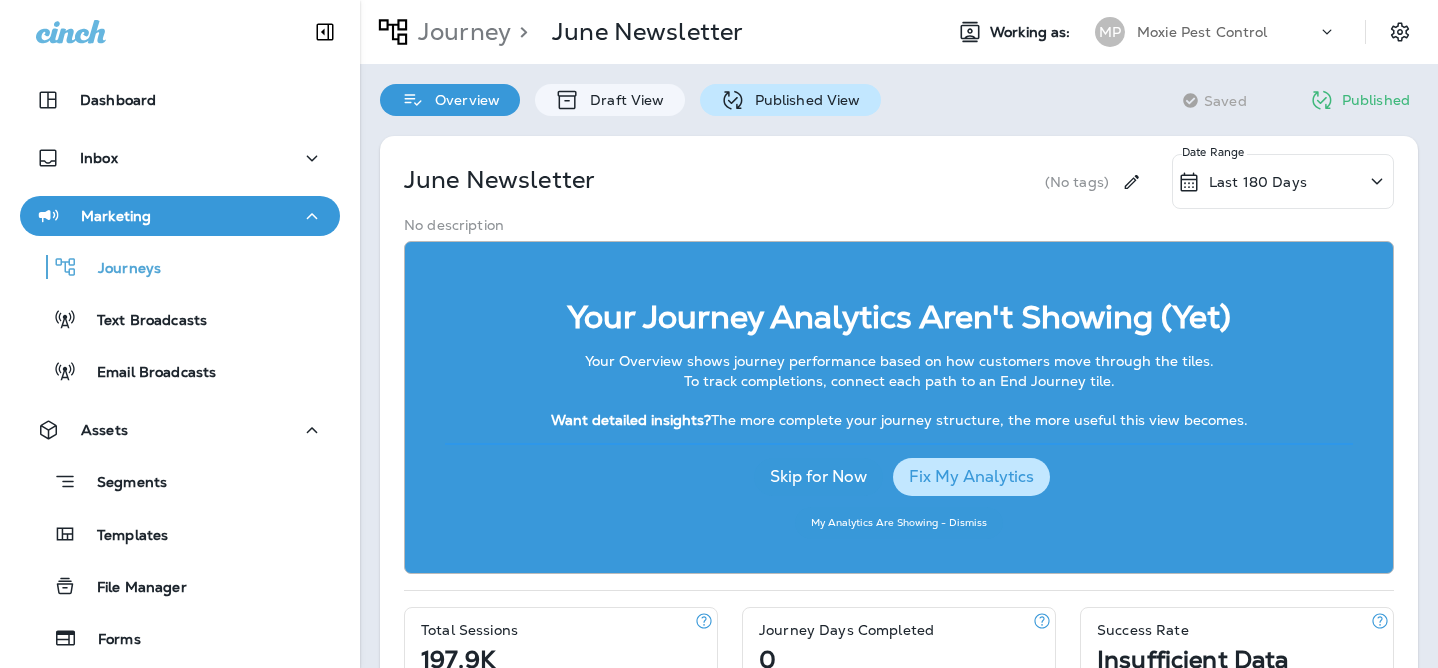click on "Published View" at bounding box center (803, 100) 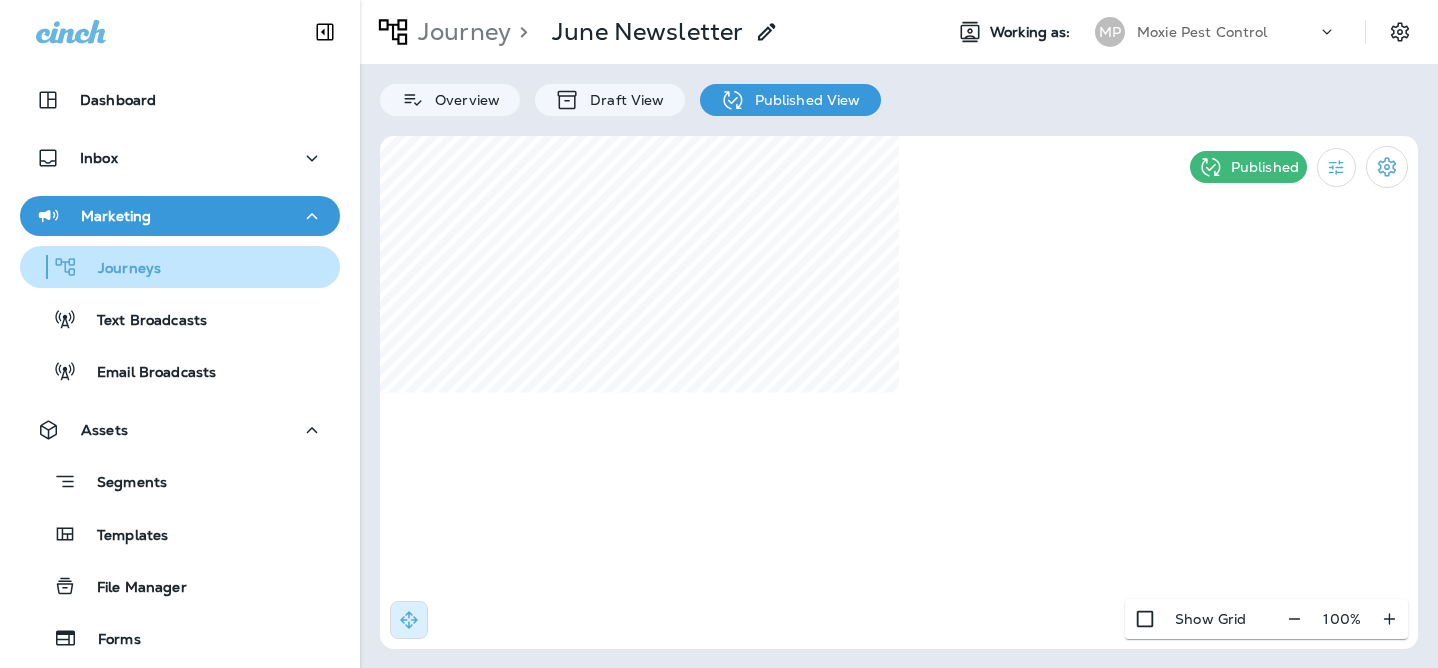 click on "Journeys" at bounding box center [180, 267] 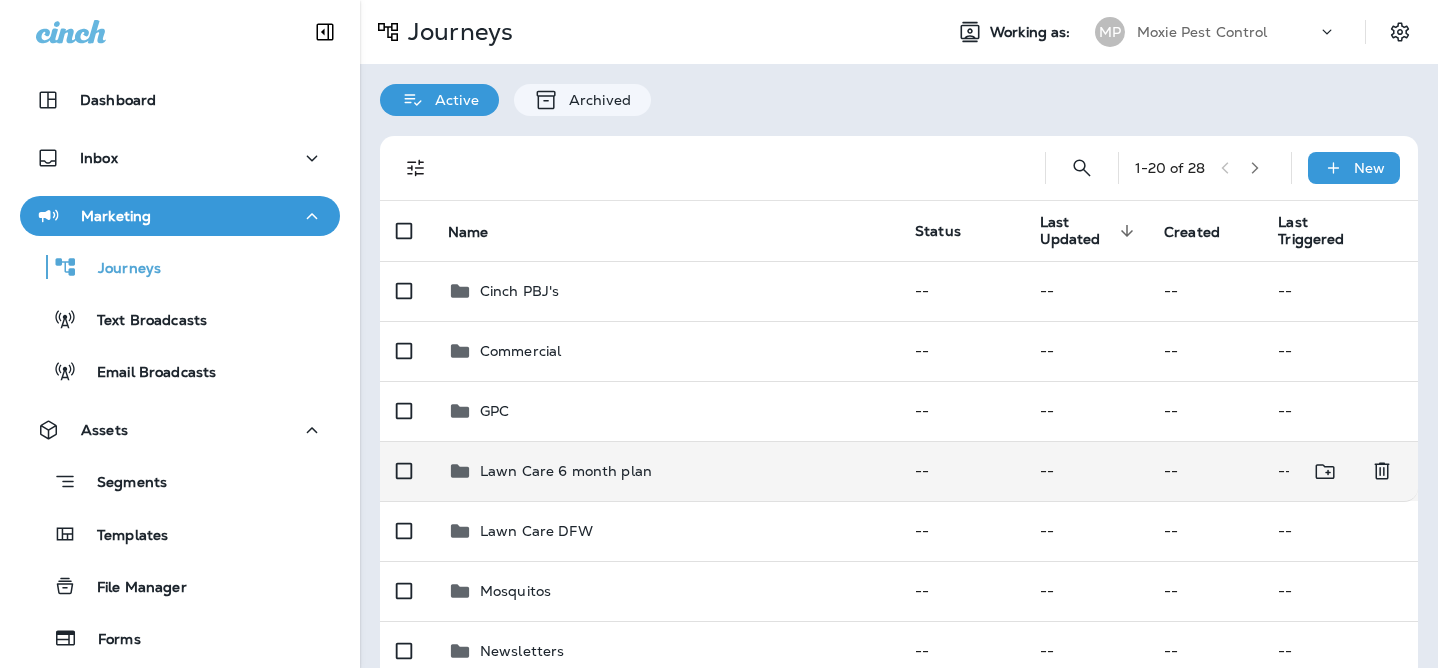 scroll, scrollTop: 122, scrollLeft: 0, axis: vertical 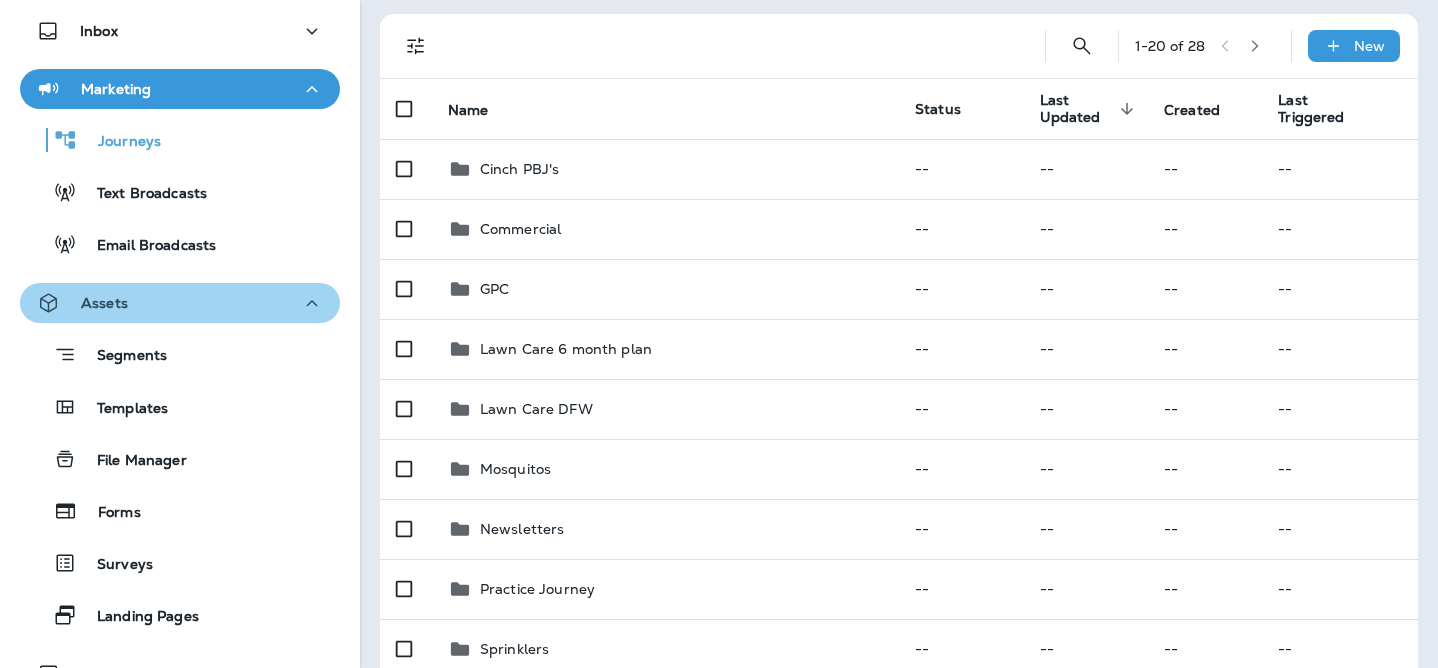 click on "Assets" at bounding box center [180, 303] 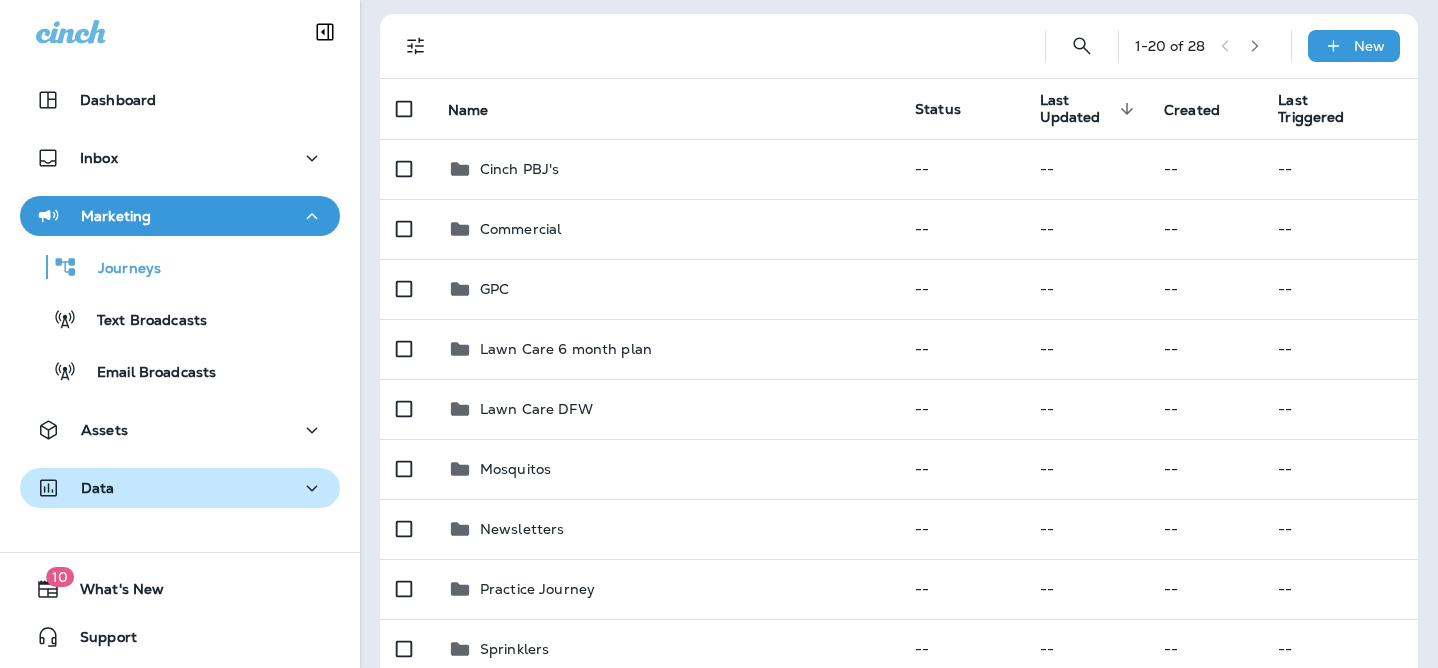 click on "Data" at bounding box center [98, 488] 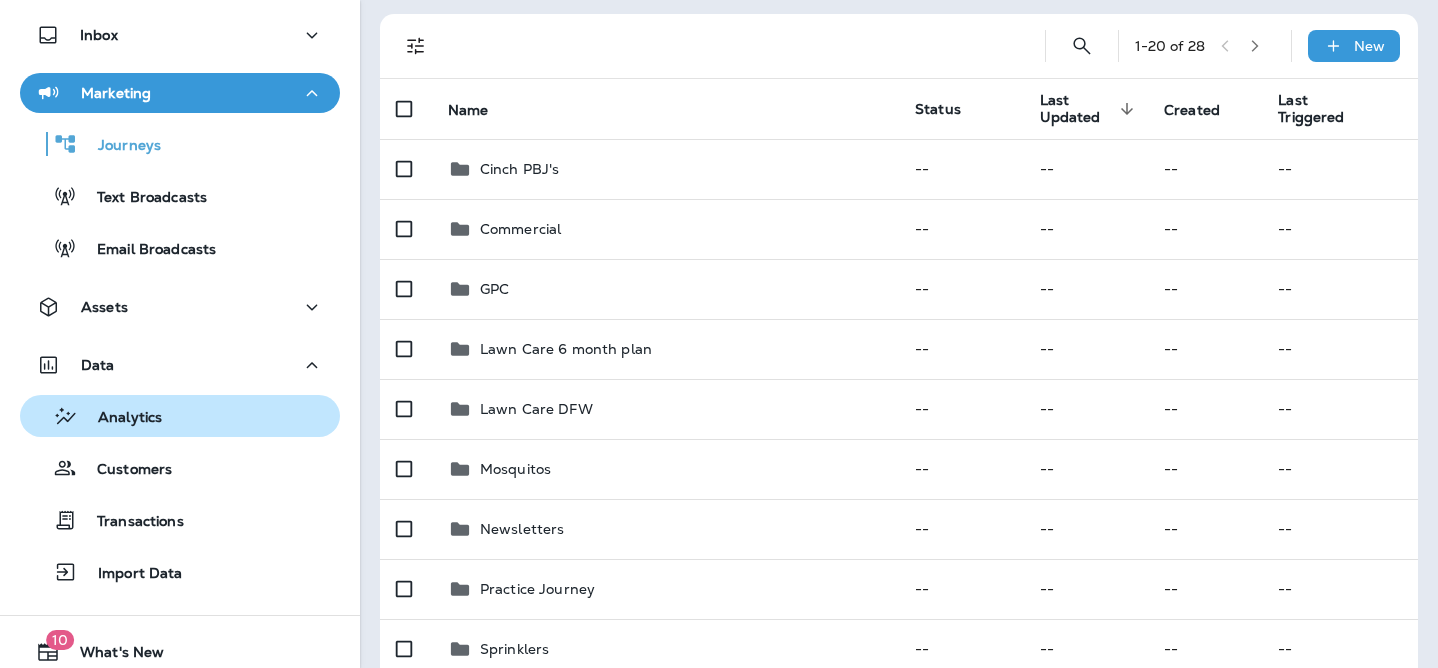scroll, scrollTop: 124, scrollLeft: 0, axis: vertical 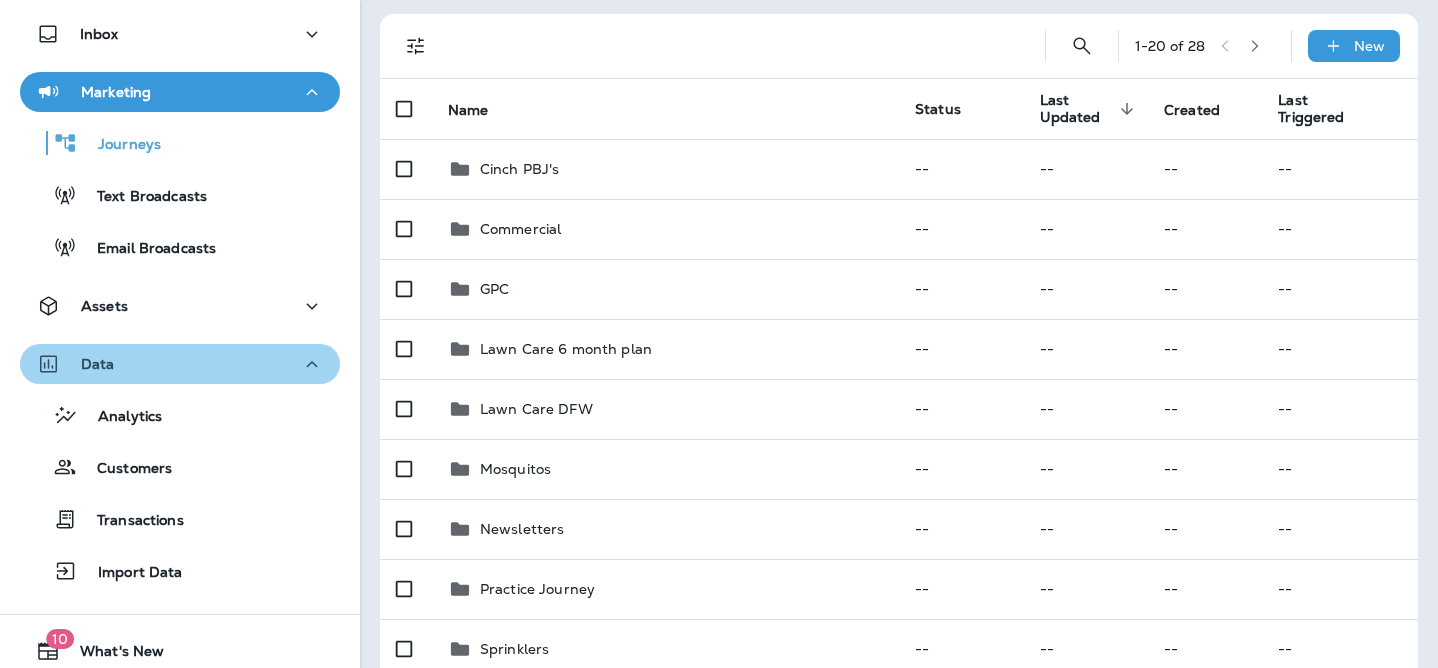 click on "Data" at bounding box center (98, 364) 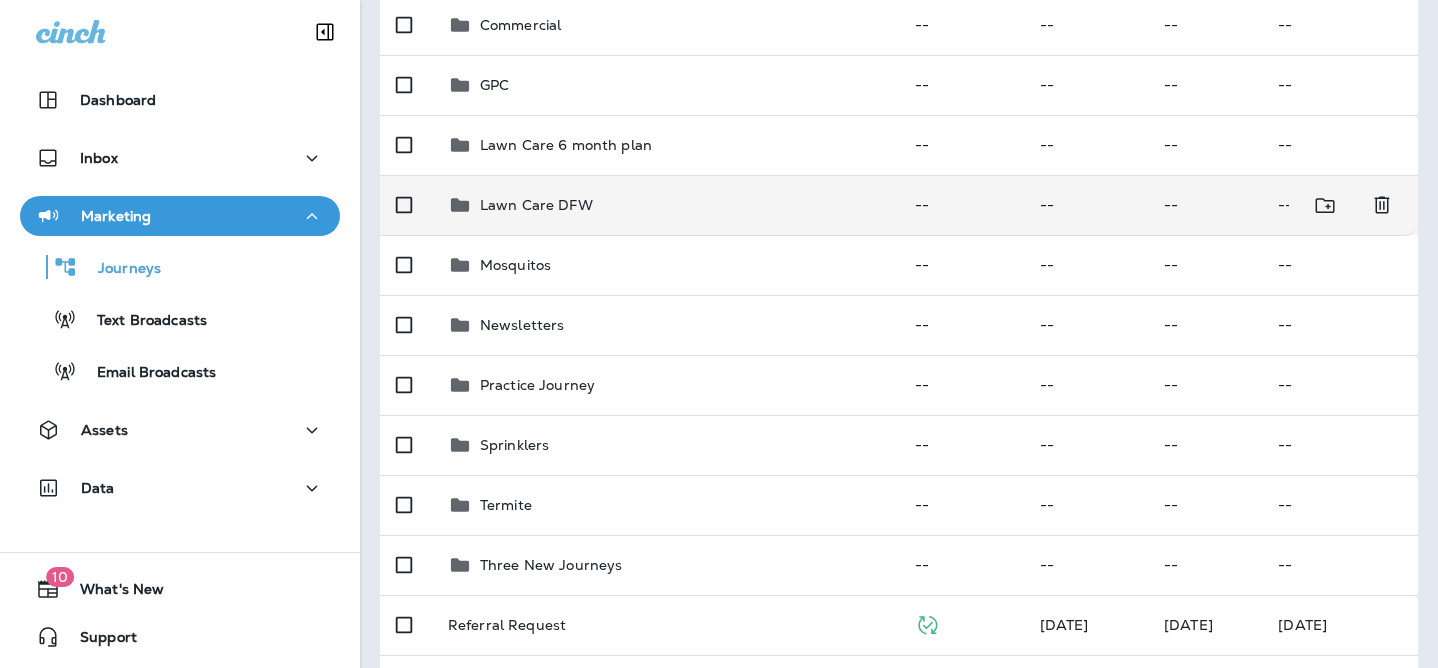 scroll, scrollTop: 393, scrollLeft: 0, axis: vertical 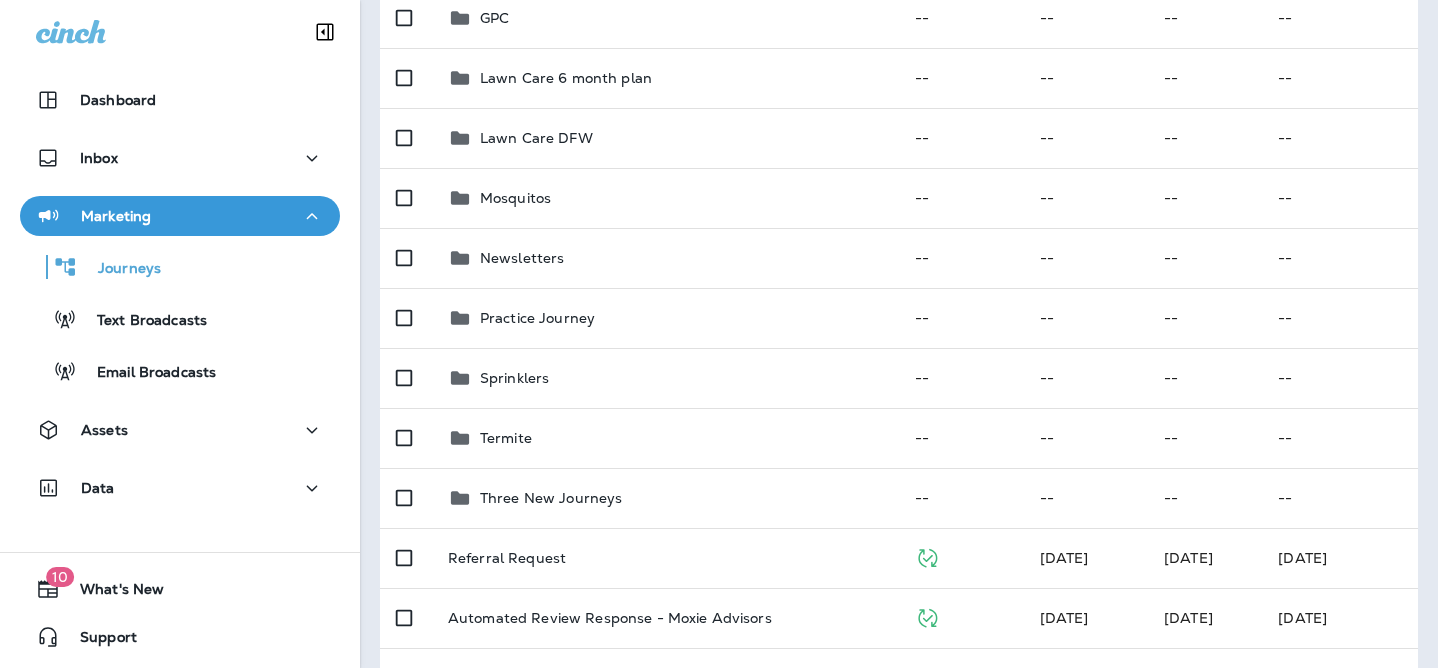 click on "Marketing" at bounding box center [180, 216] 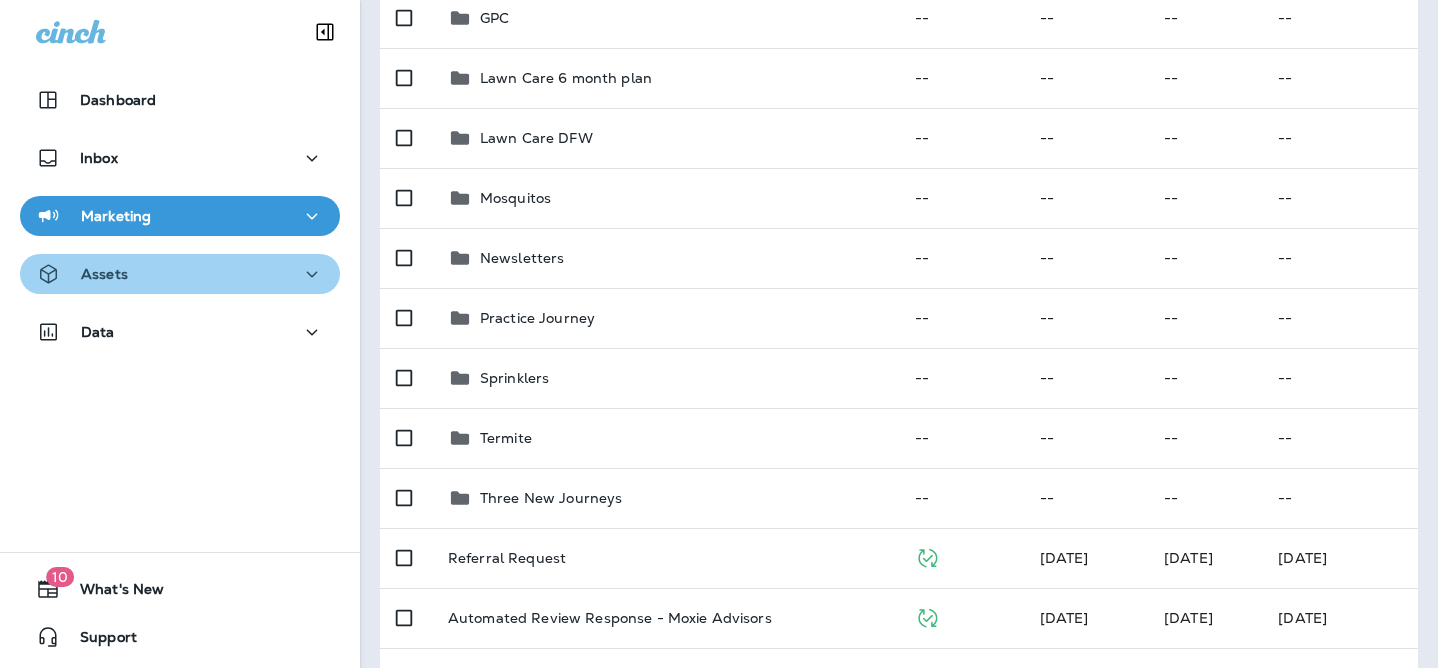 click on "Assets" at bounding box center [180, 274] 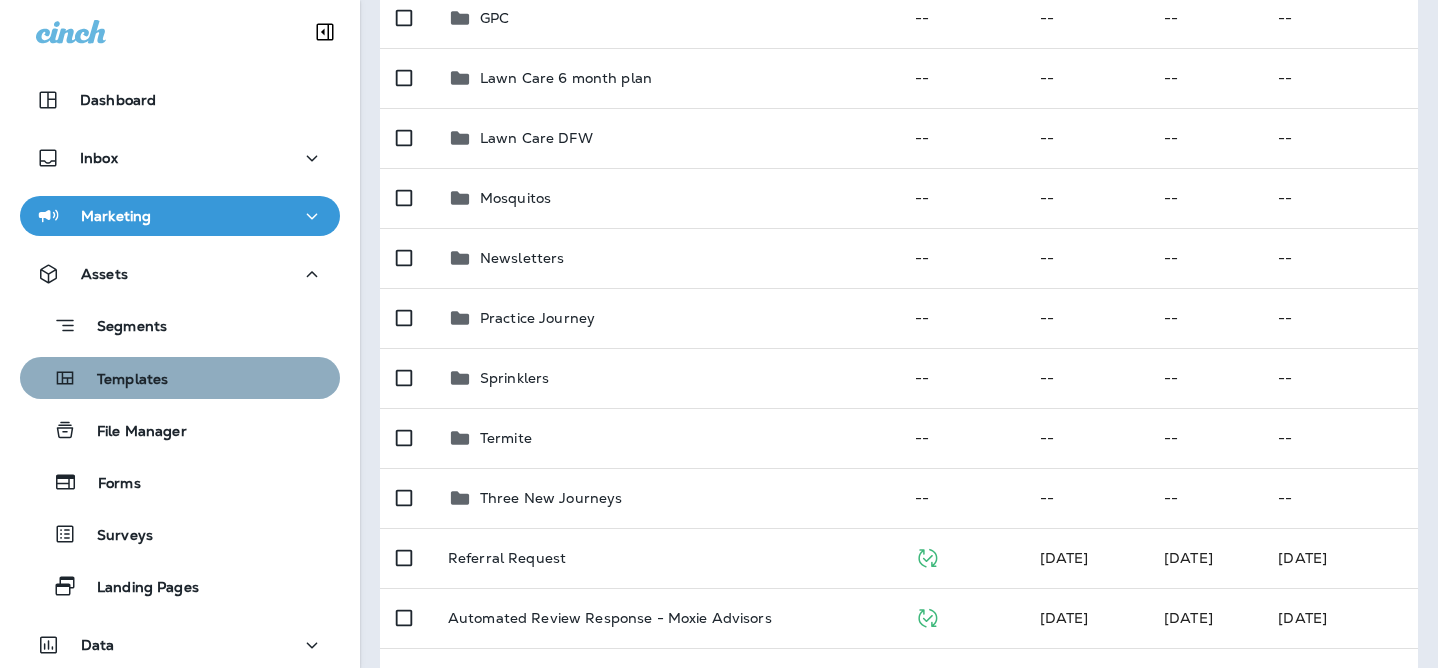 click on "Templates" at bounding box center (122, 380) 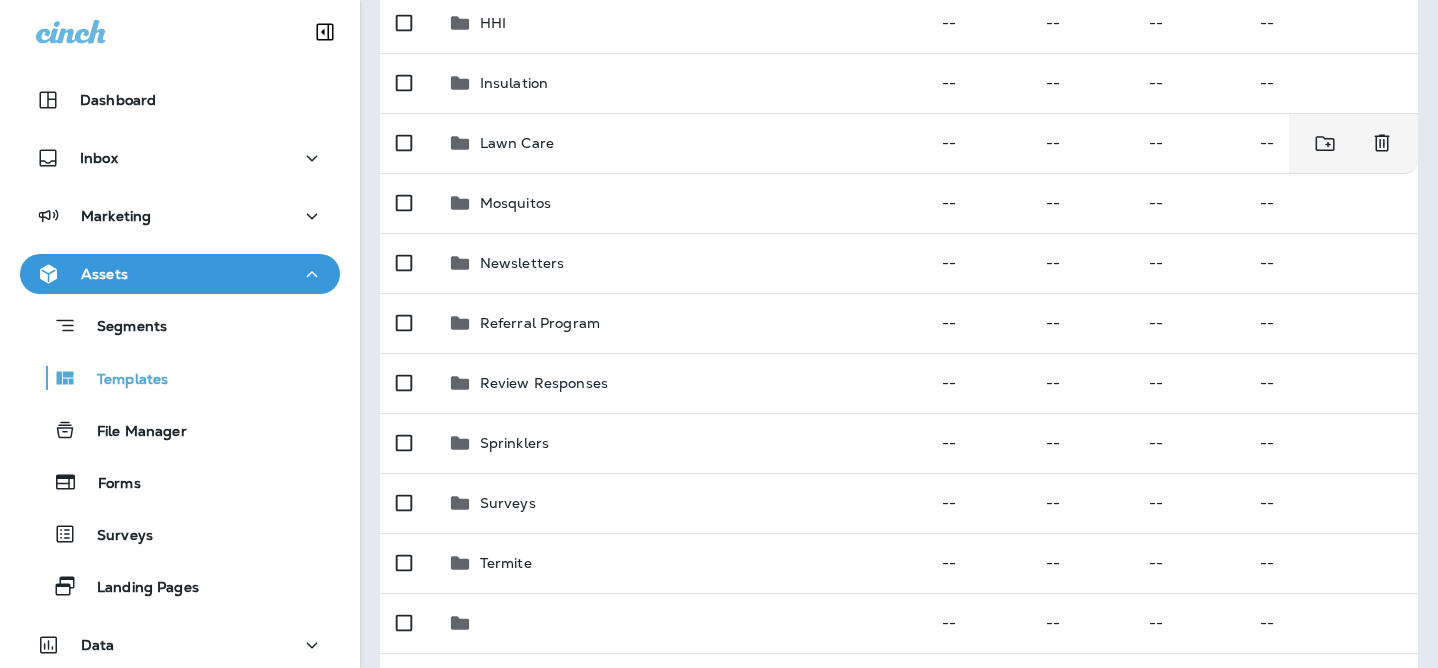 scroll, scrollTop: 451, scrollLeft: 0, axis: vertical 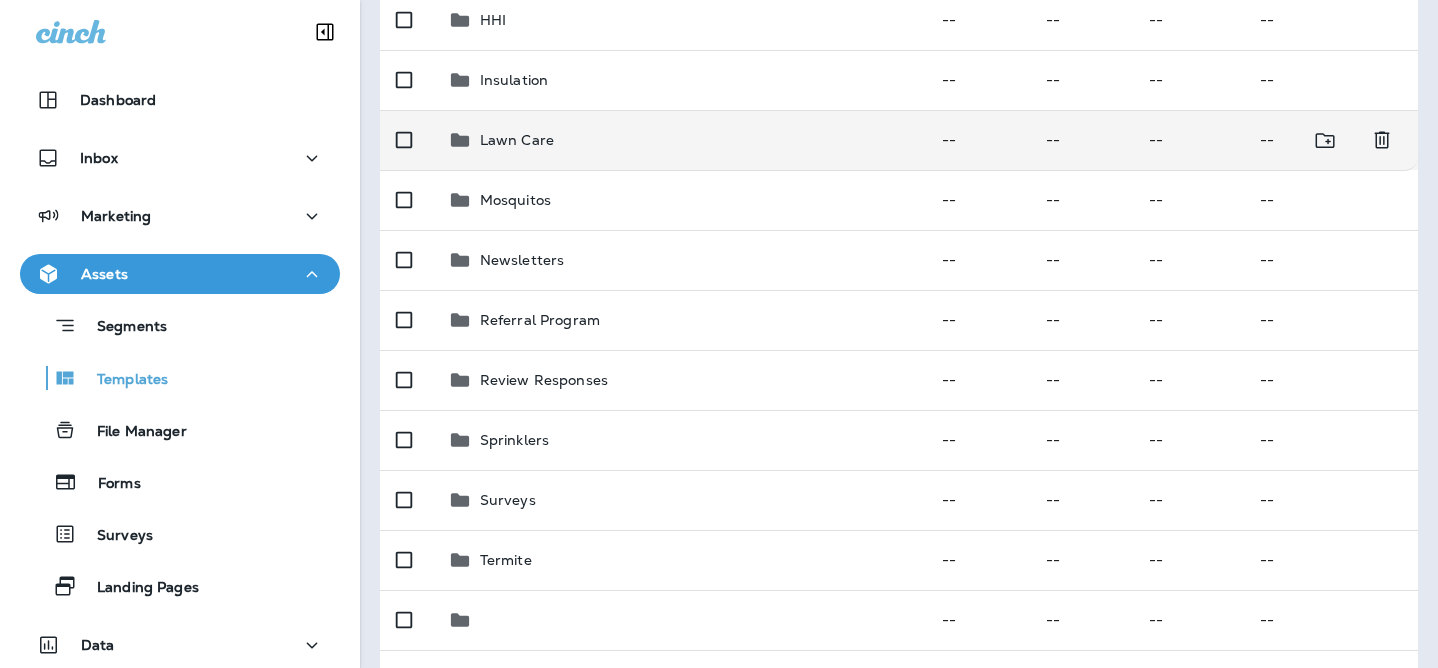 click on "Lawn Care" at bounding box center (679, 140) 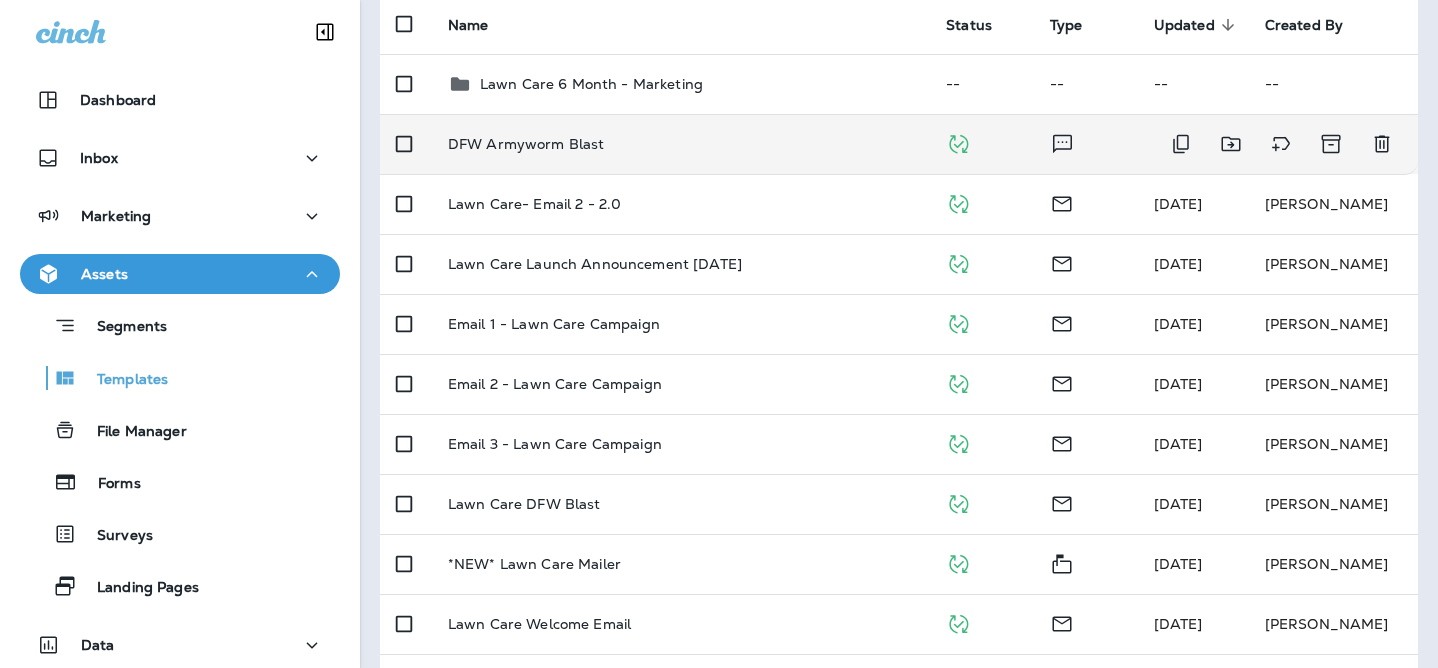 scroll, scrollTop: 393, scrollLeft: 0, axis: vertical 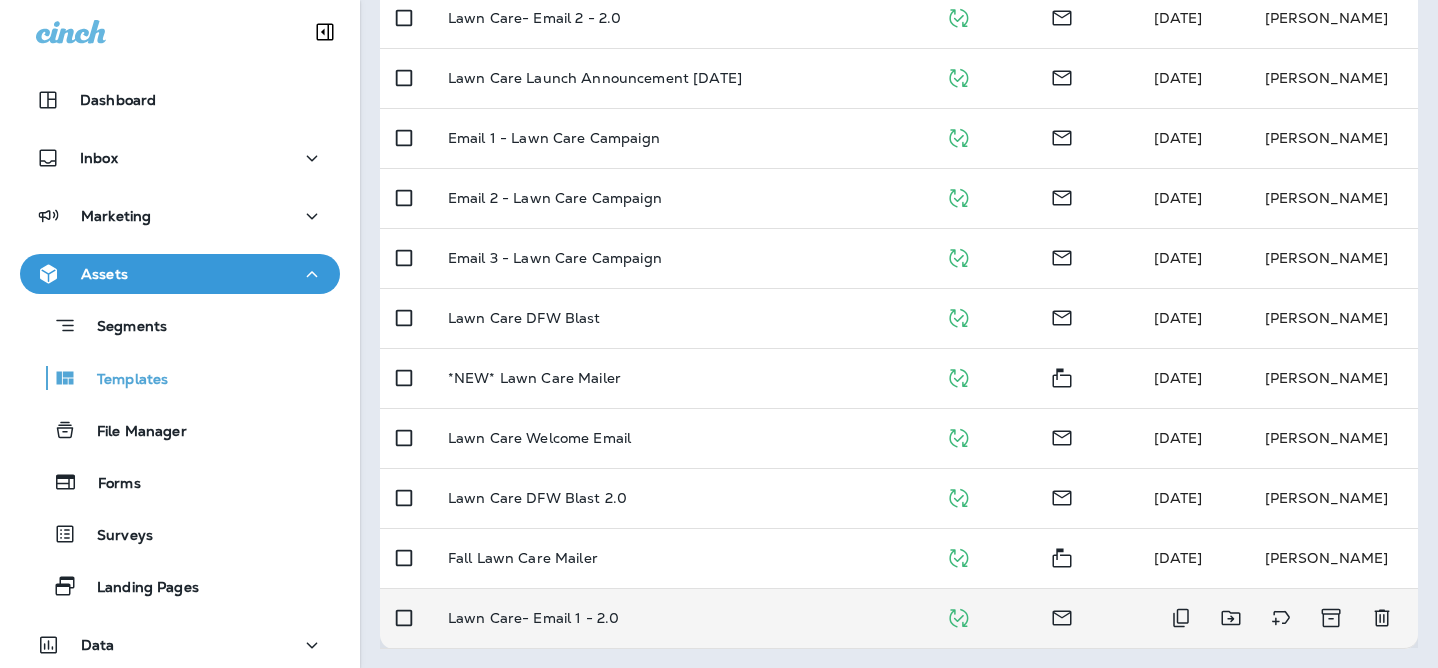 click on "Lawn Care- Email 1 - 2.0" at bounding box center [681, 618] 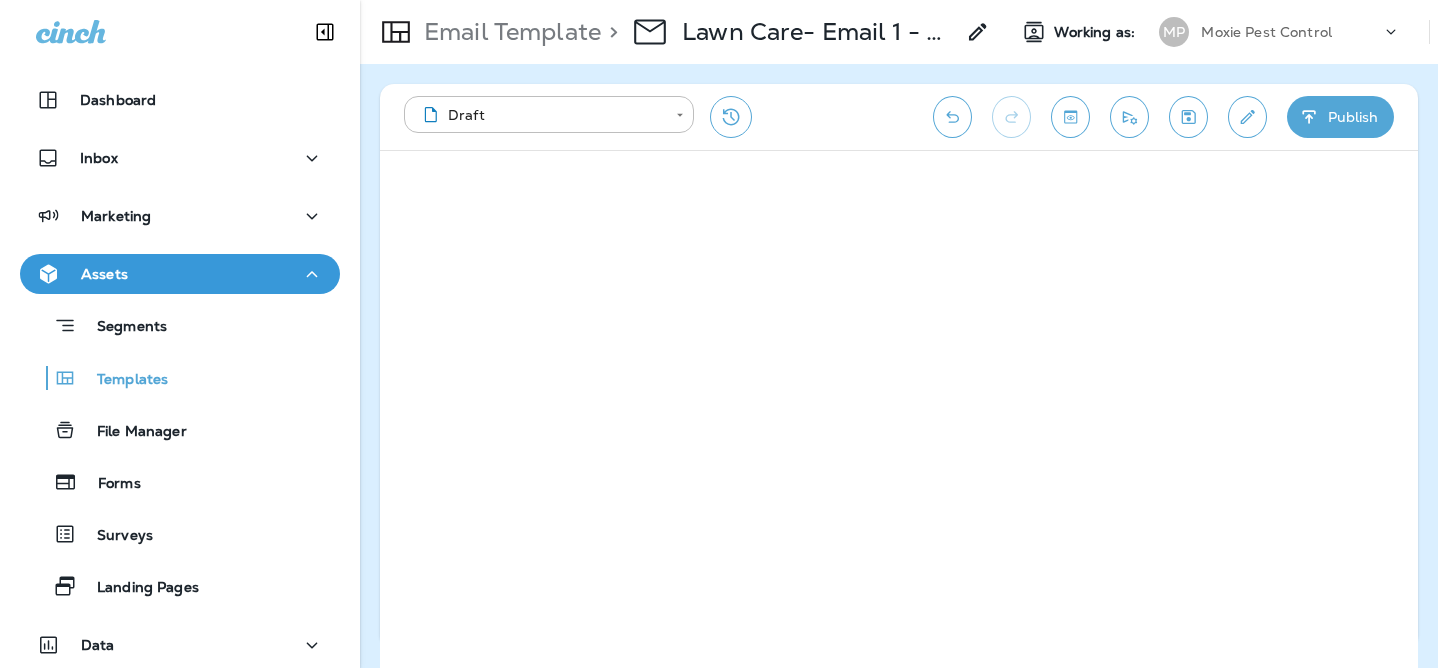 click on "Email Template > Lawn Care- Email 1 - 2.0" at bounding box center (675, 32) 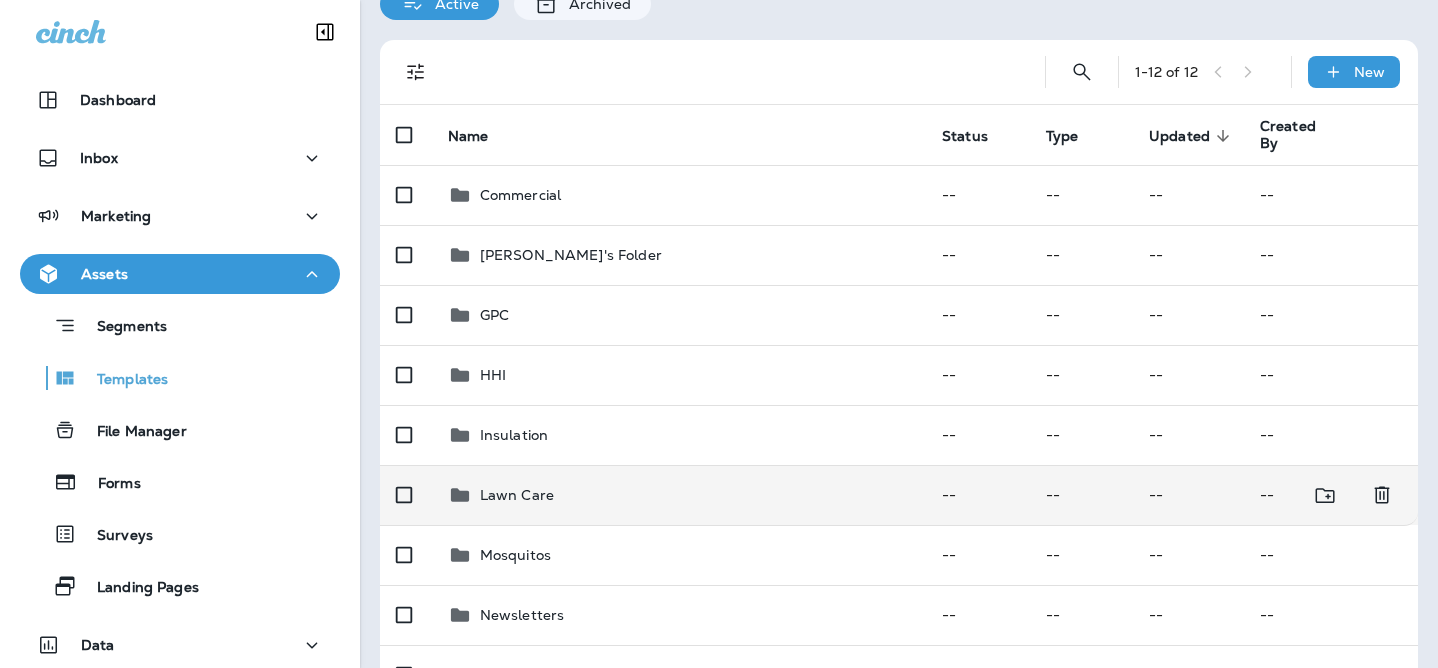 scroll, scrollTop: 108, scrollLeft: 0, axis: vertical 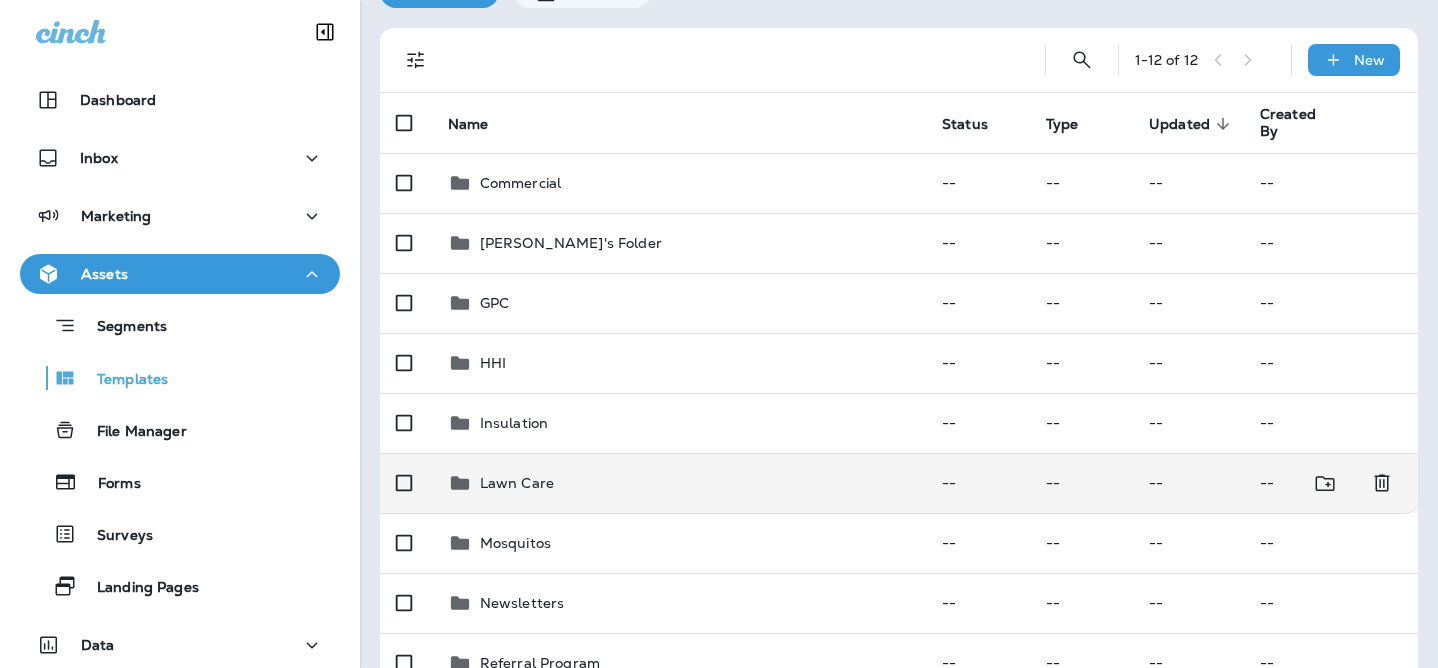 click on "Lawn Care" at bounding box center [679, 483] 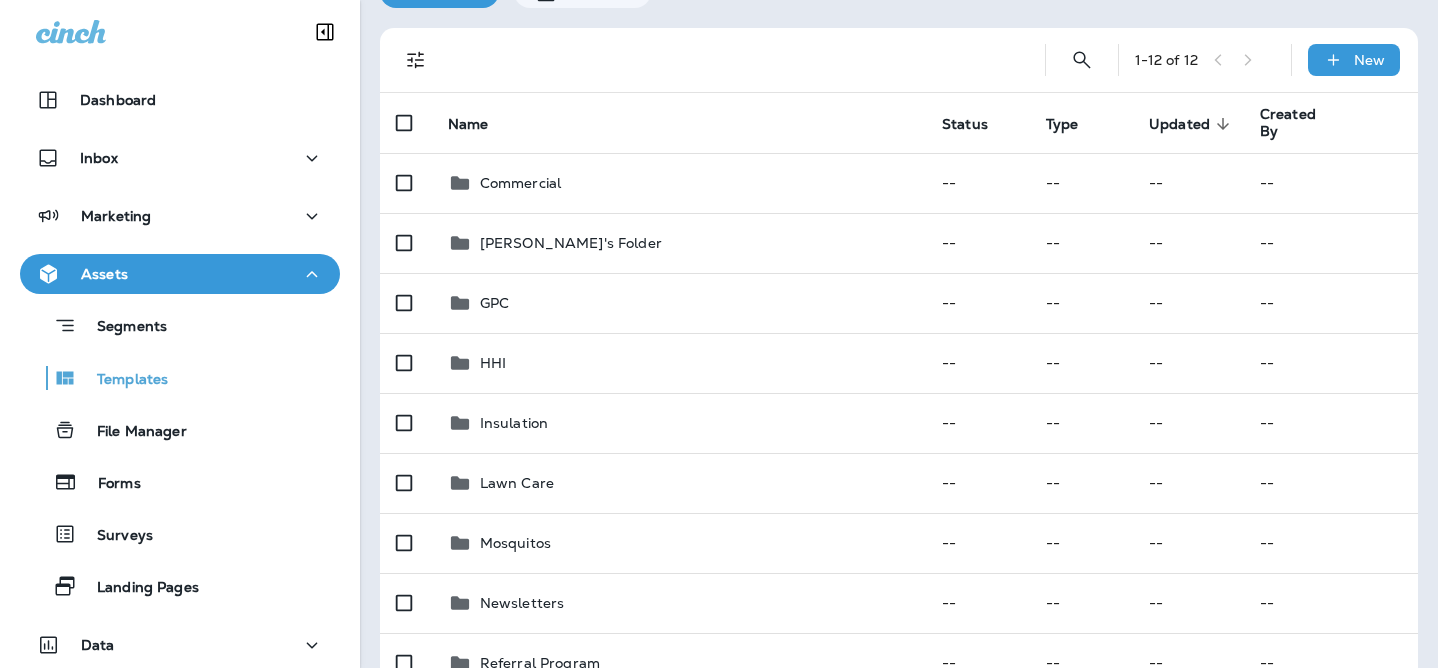scroll, scrollTop: 0, scrollLeft: 0, axis: both 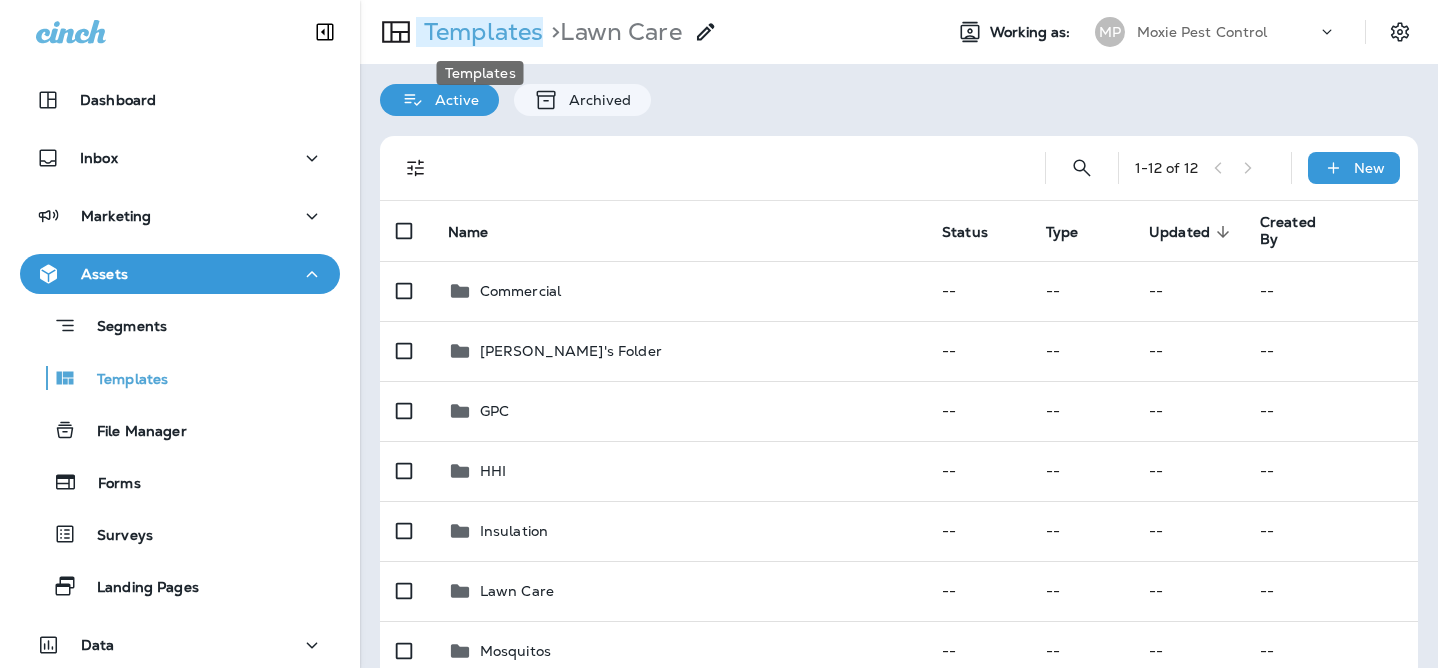 click on "Templates" at bounding box center [479, 32] 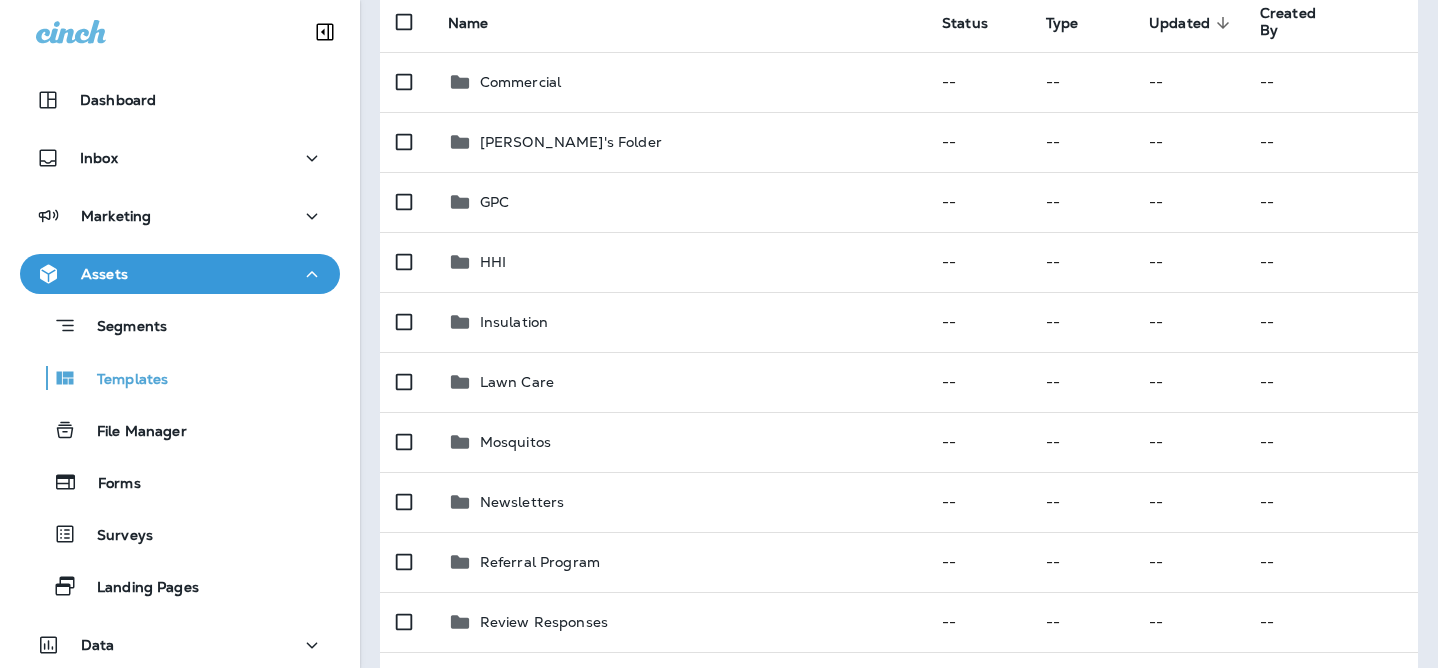 scroll, scrollTop: 468, scrollLeft: 0, axis: vertical 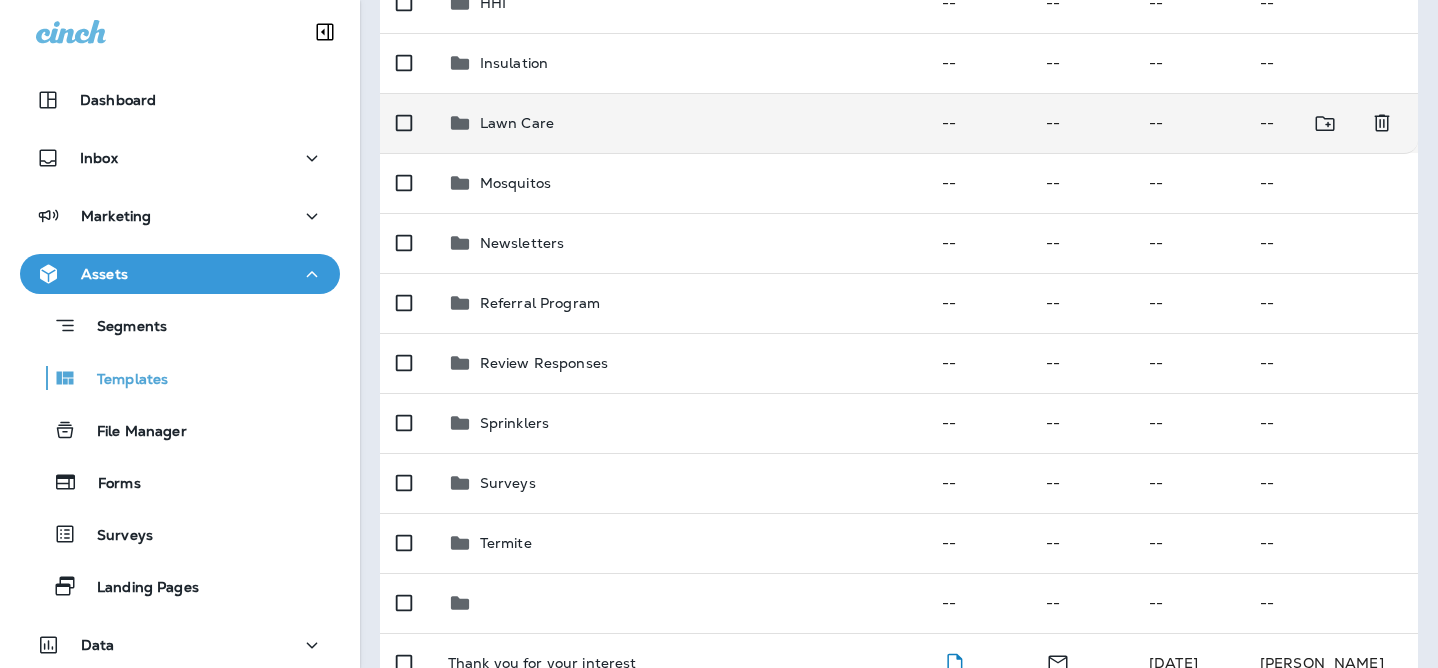 click on "Lawn Care" at bounding box center (517, 123) 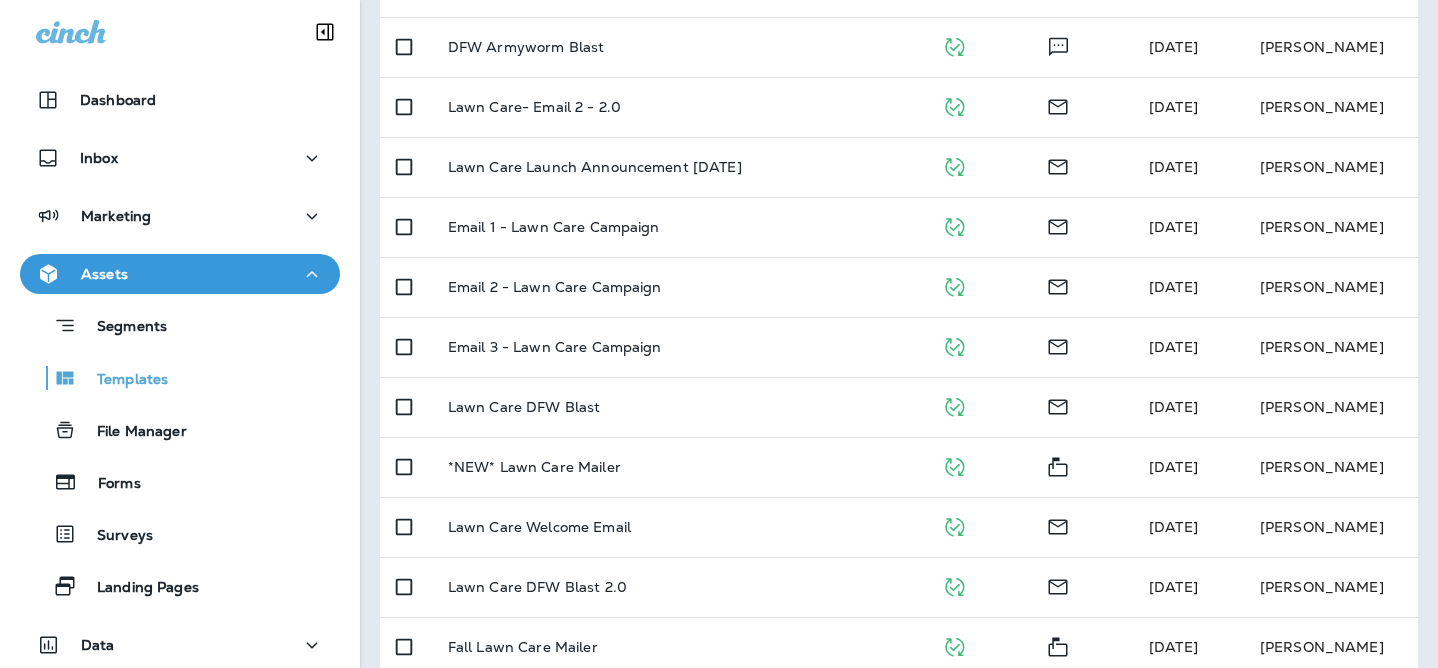 scroll, scrollTop: 393, scrollLeft: 0, axis: vertical 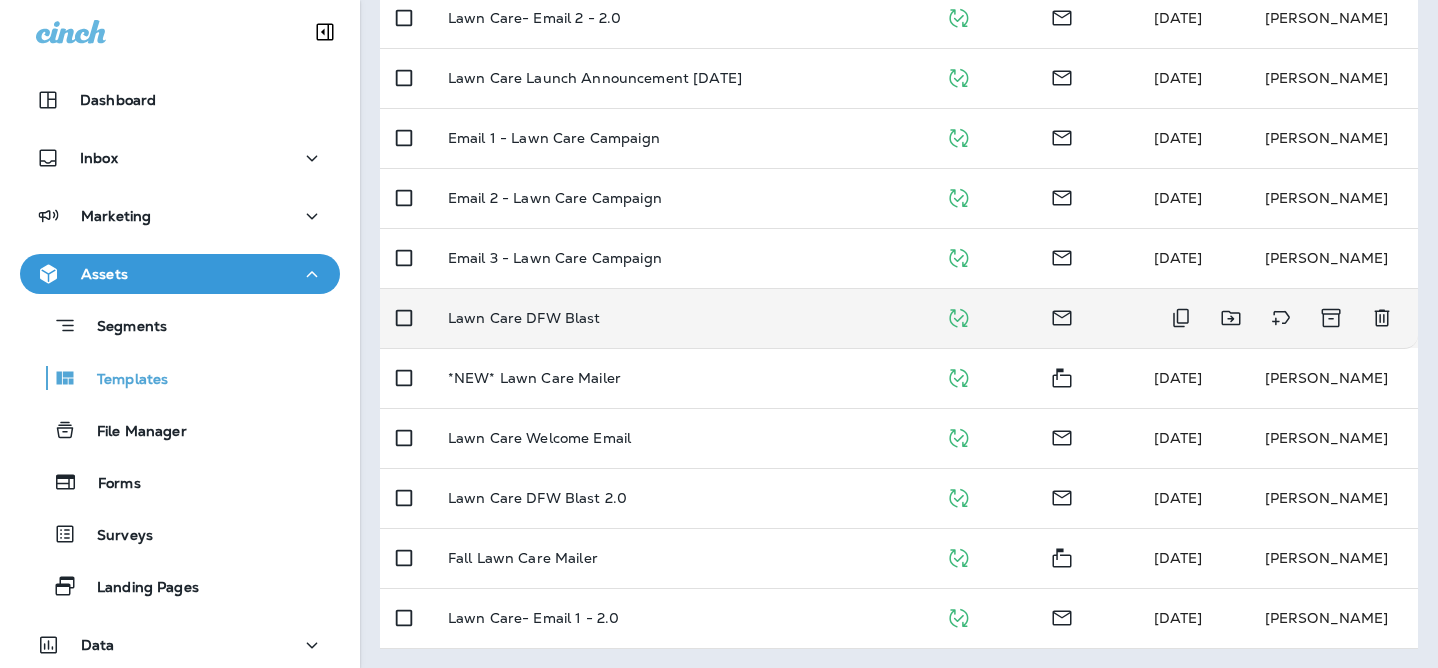 click on "Lawn Care DFW Blast" at bounding box center (681, 318) 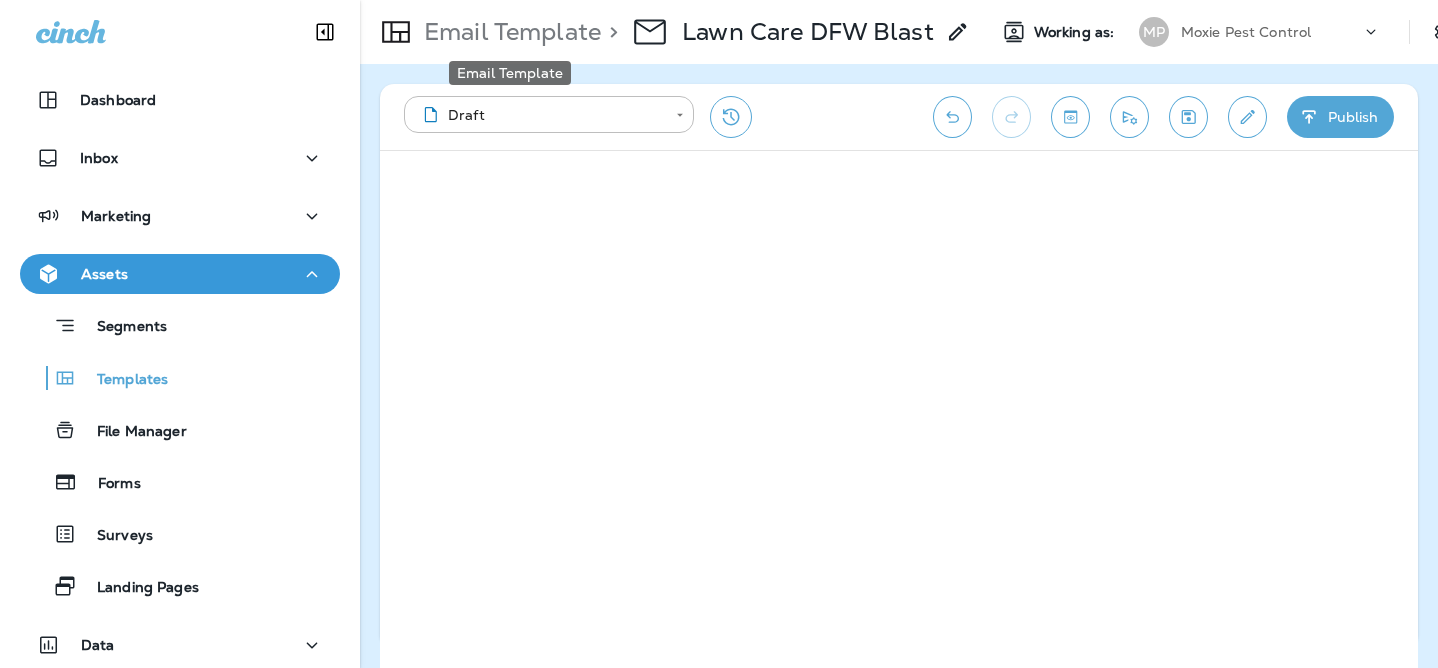 click on "Email Template" at bounding box center [508, 32] 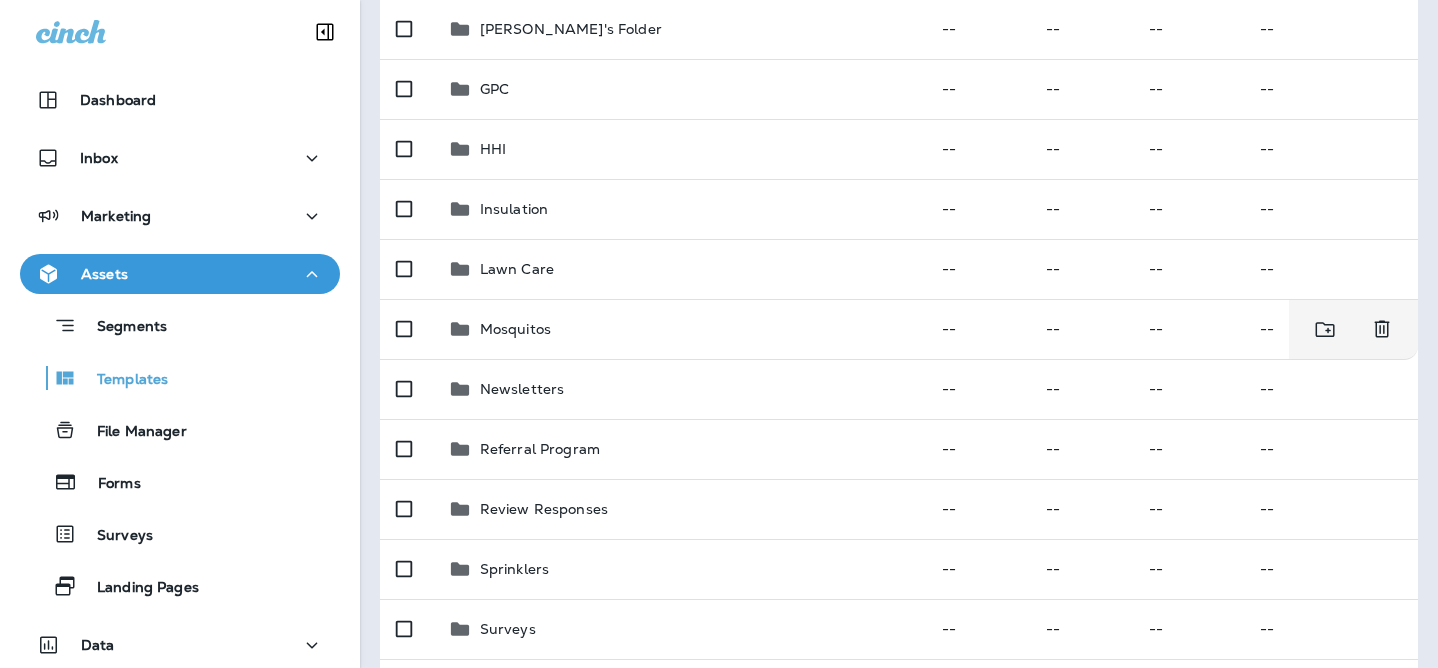 scroll, scrollTop: 344, scrollLeft: 0, axis: vertical 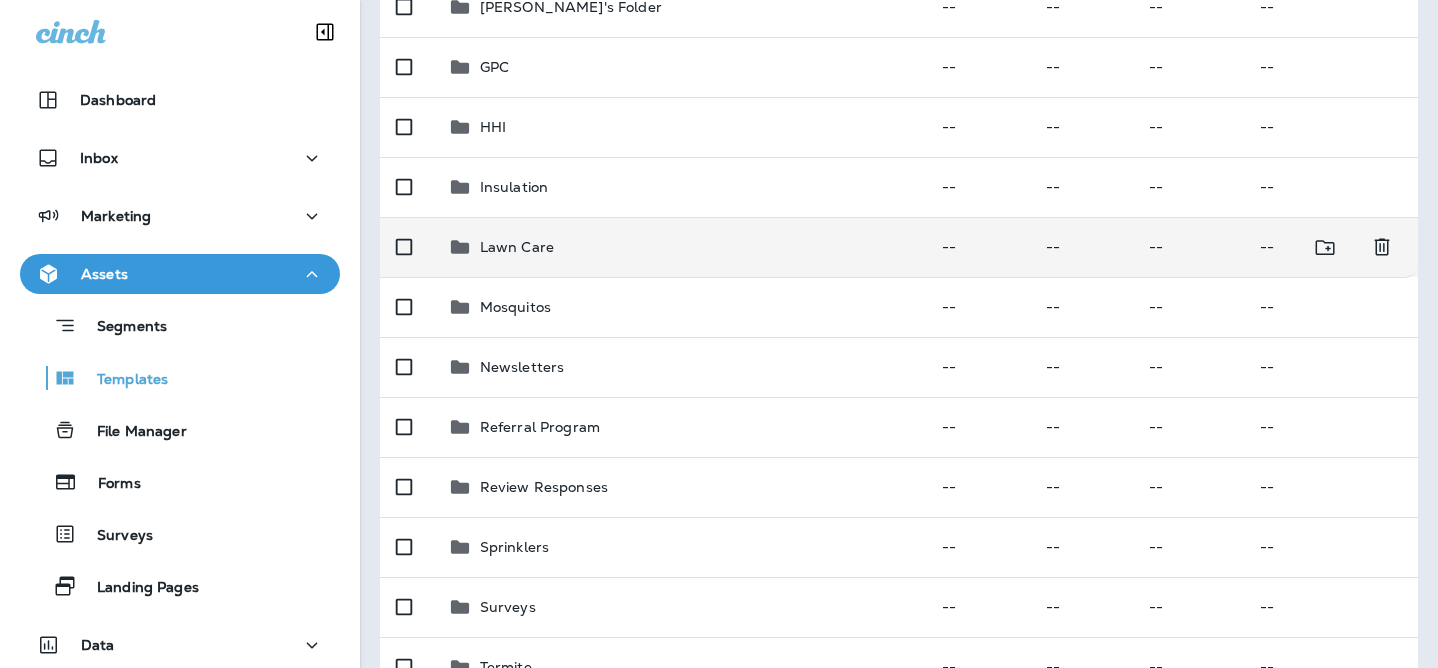click on "Lawn Care" at bounding box center [679, 247] 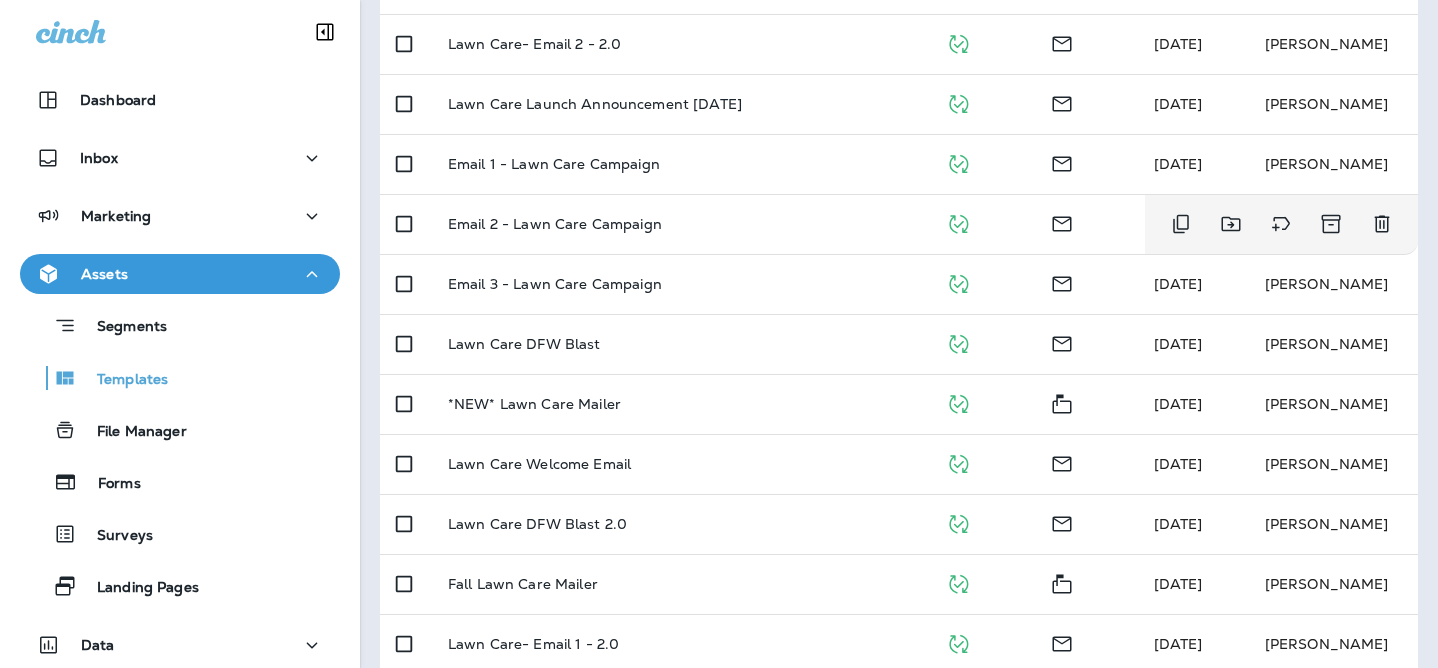 scroll, scrollTop: 393, scrollLeft: 0, axis: vertical 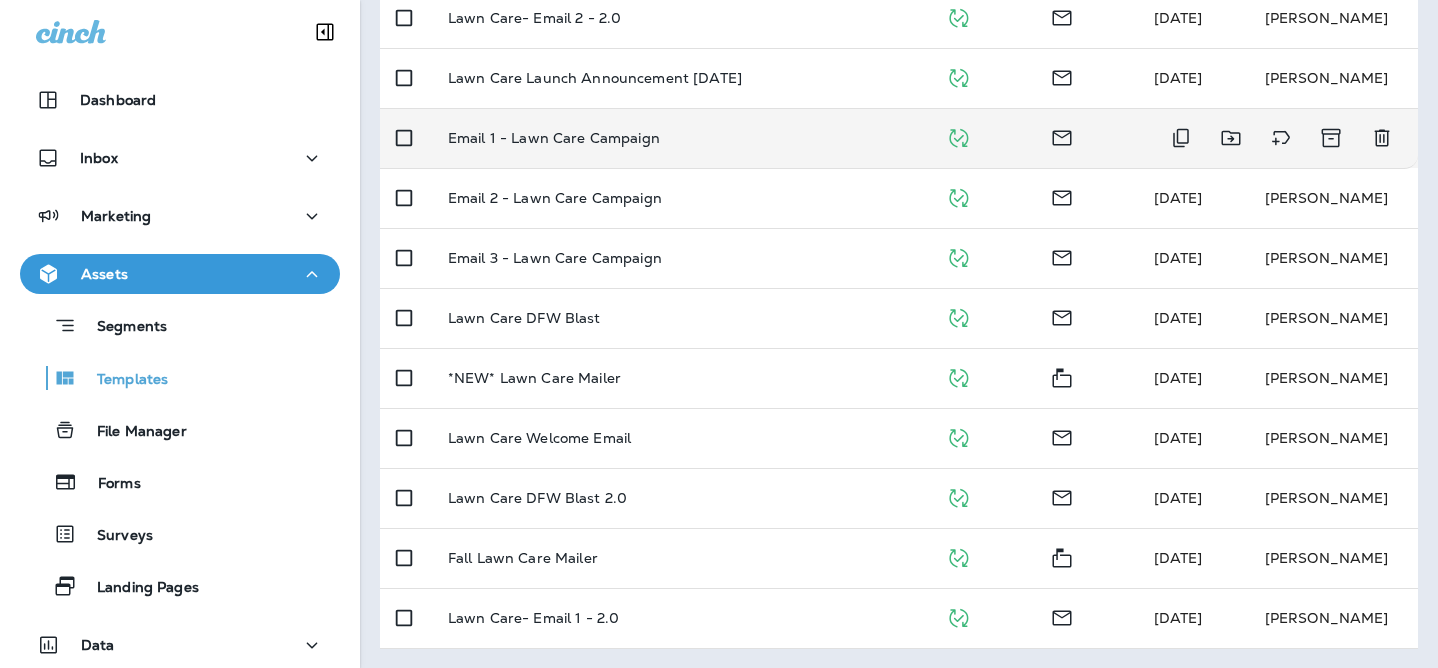 click on "Email 1 - Lawn Care Campaign" at bounding box center (681, 138) 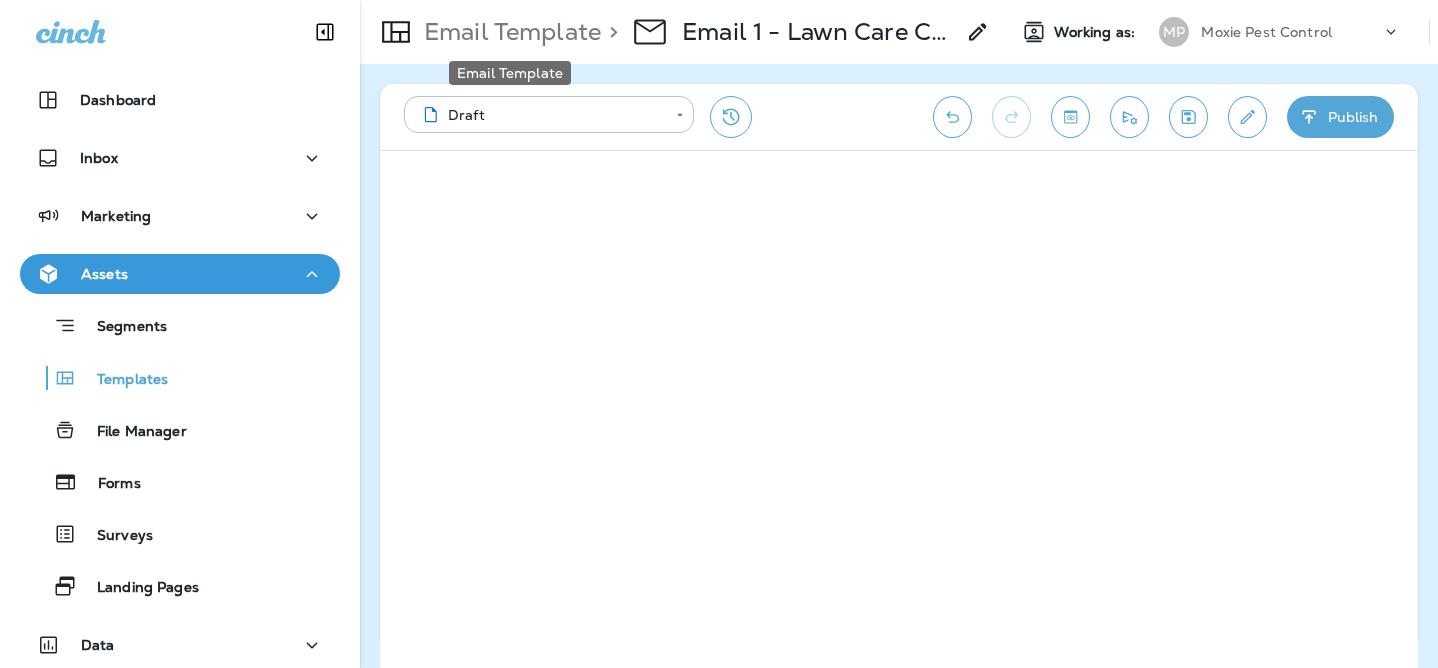 click on "Email Template" at bounding box center (508, 32) 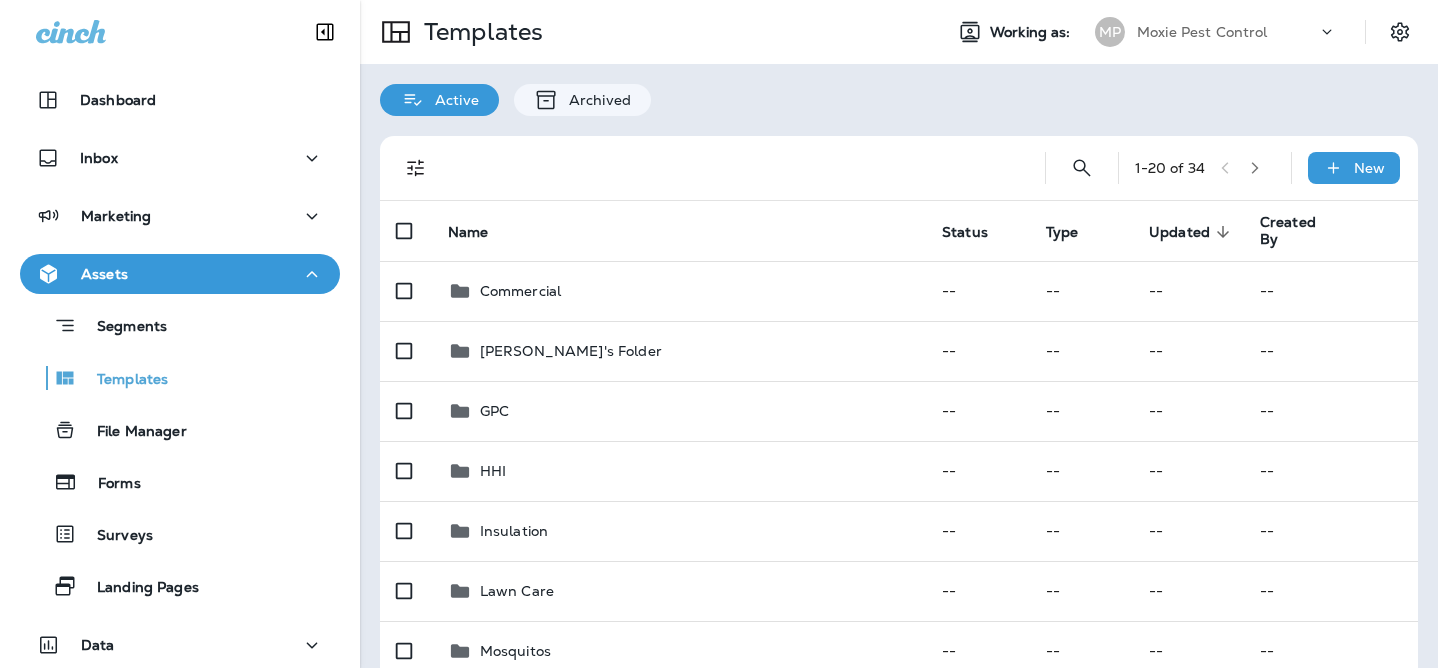 scroll, scrollTop: 88, scrollLeft: 0, axis: vertical 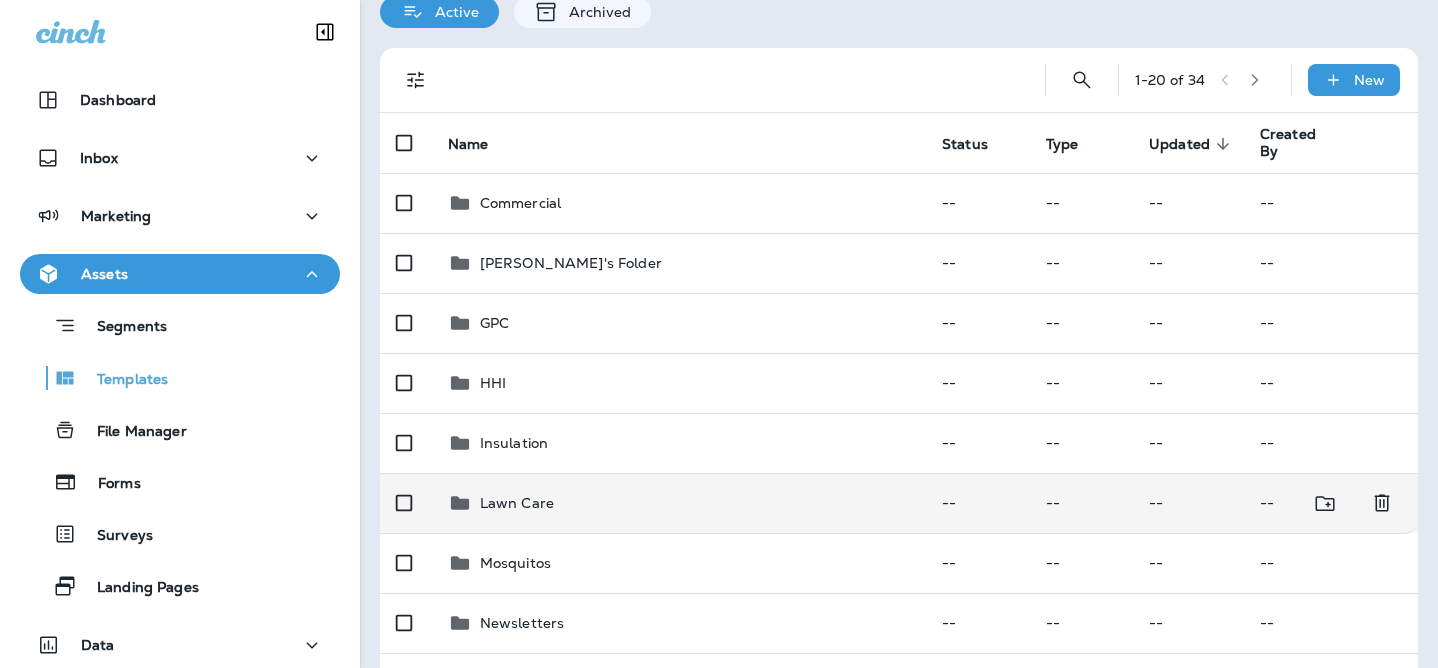 click on "Lawn Care" at bounding box center [679, 503] 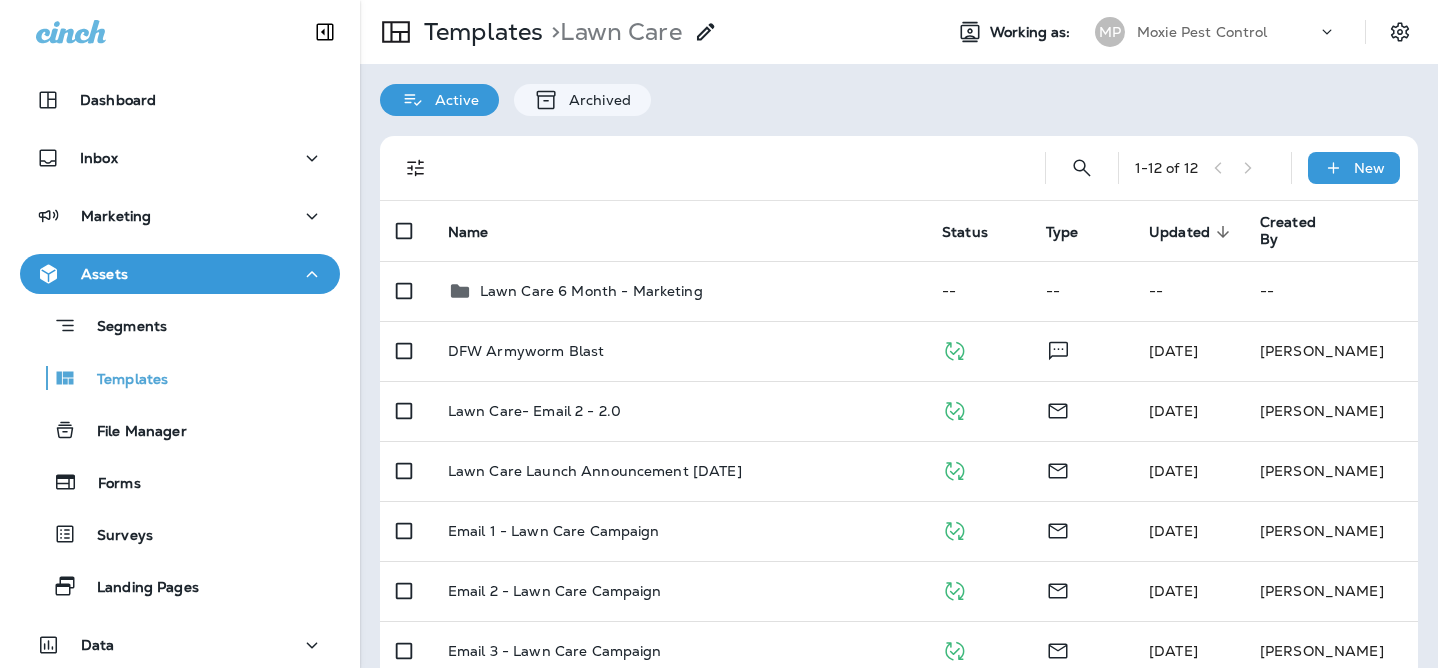 scroll, scrollTop: 59, scrollLeft: 0, axis: vertical 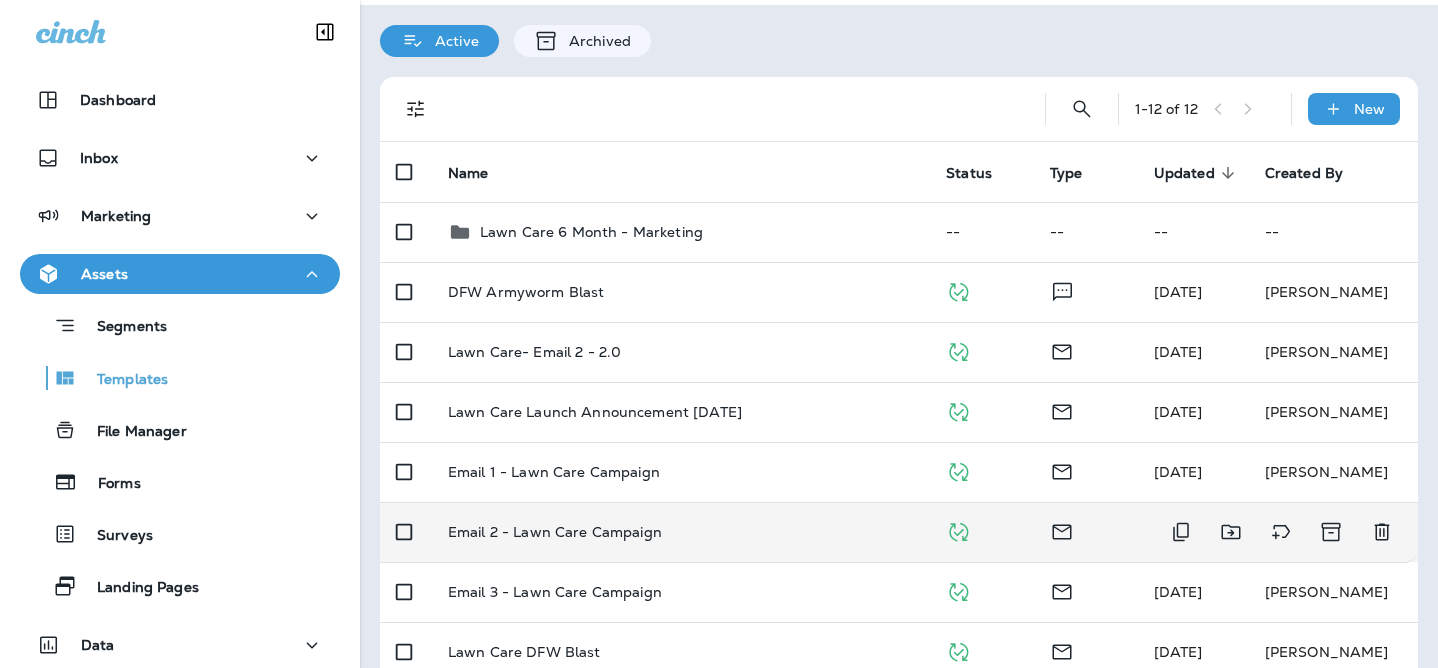 click on "Email 2 - Lawn Care Campaign" at bounding box center (555, 532) 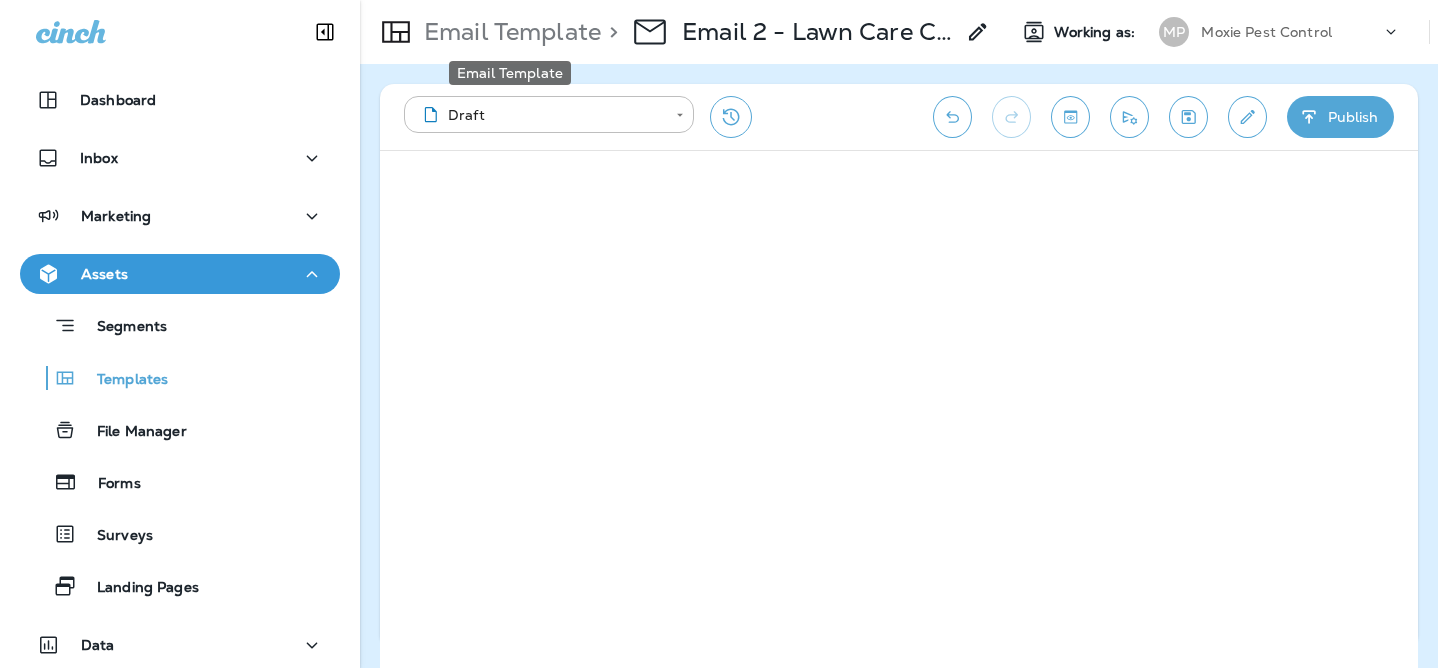 click on "Email Template" at bounding box center (508, 32) 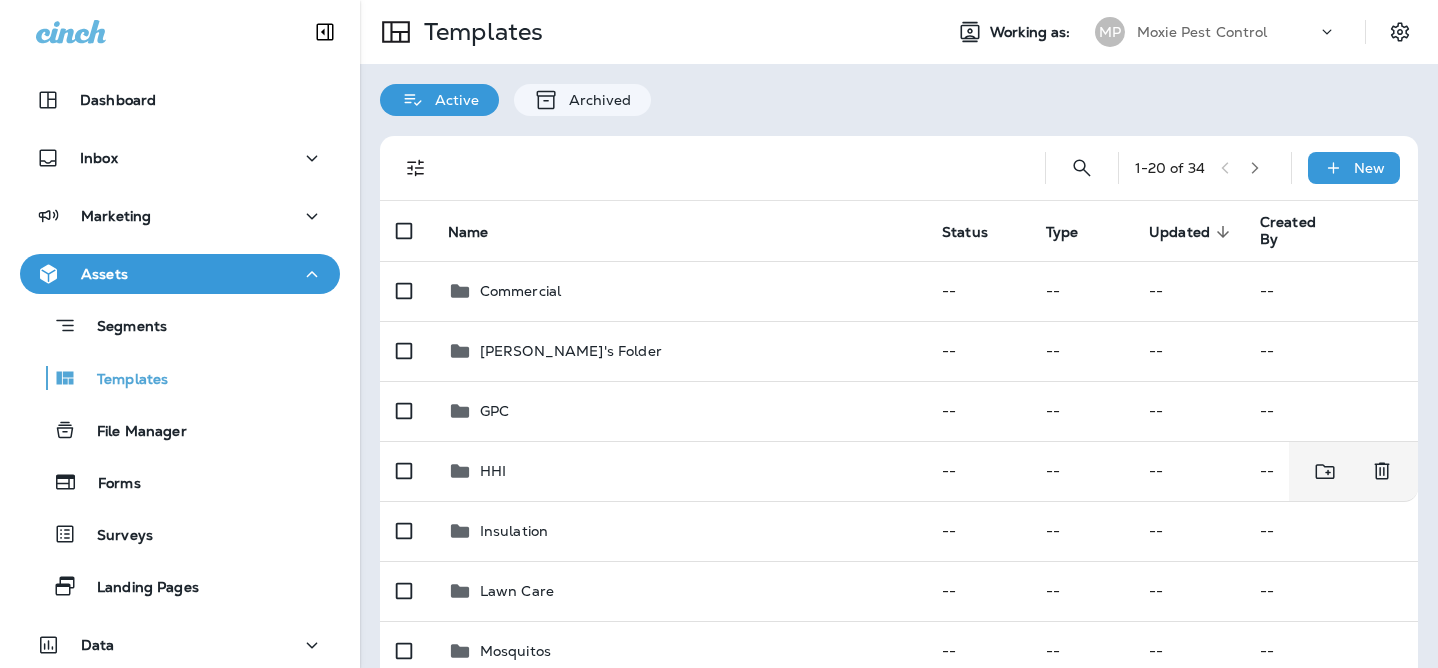 scroll, scrollTop: 279, scrollLeft: 0, axis: vertical 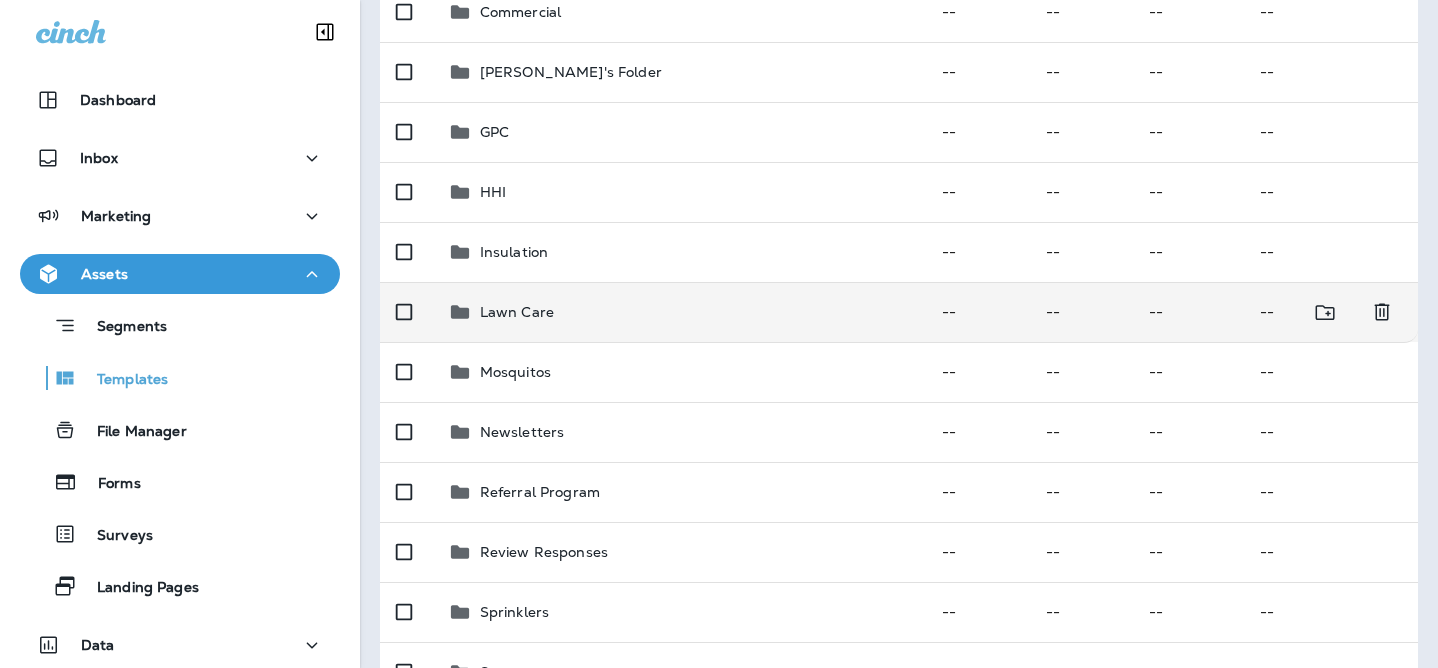 click on "Lawn Care" at bounding box center (679, 312) 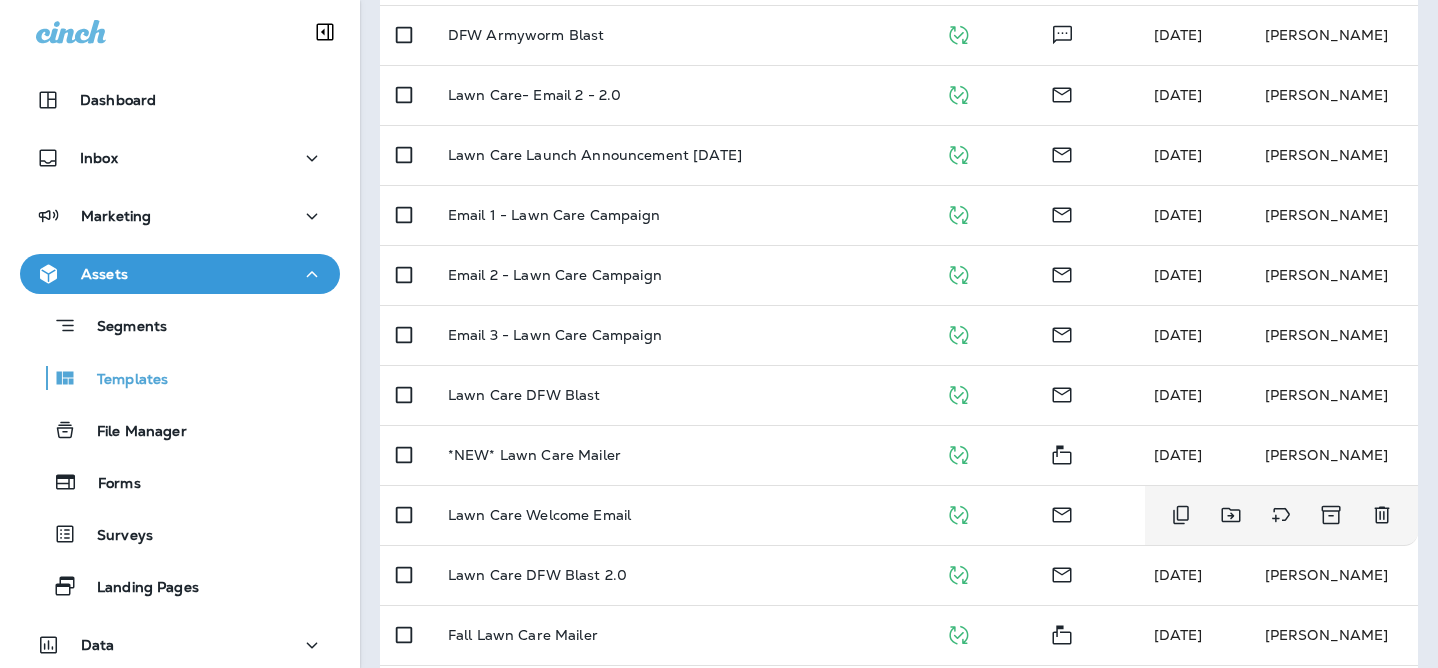 scroll, scrollTop: 393, scrollLeft: 0, axis: vertical 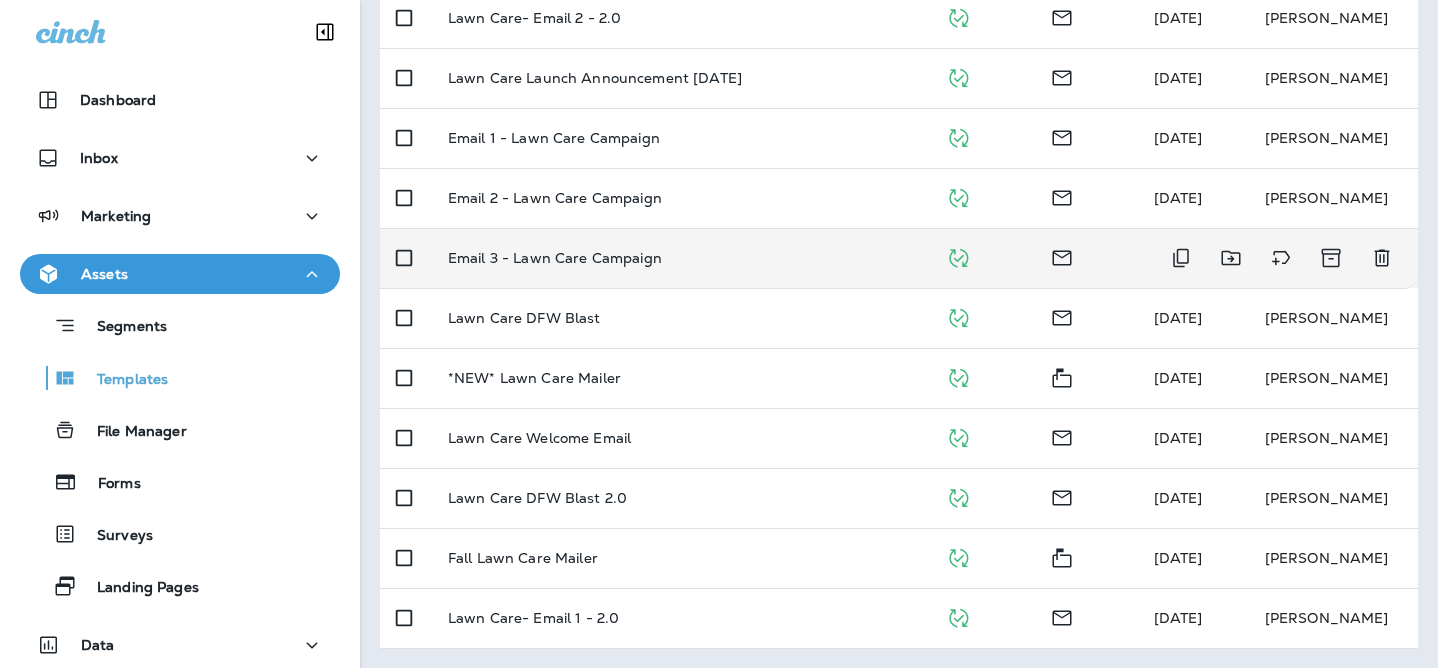 click on "Email 3 - Lawn Care Campaign" at bounding box center [681, 258] 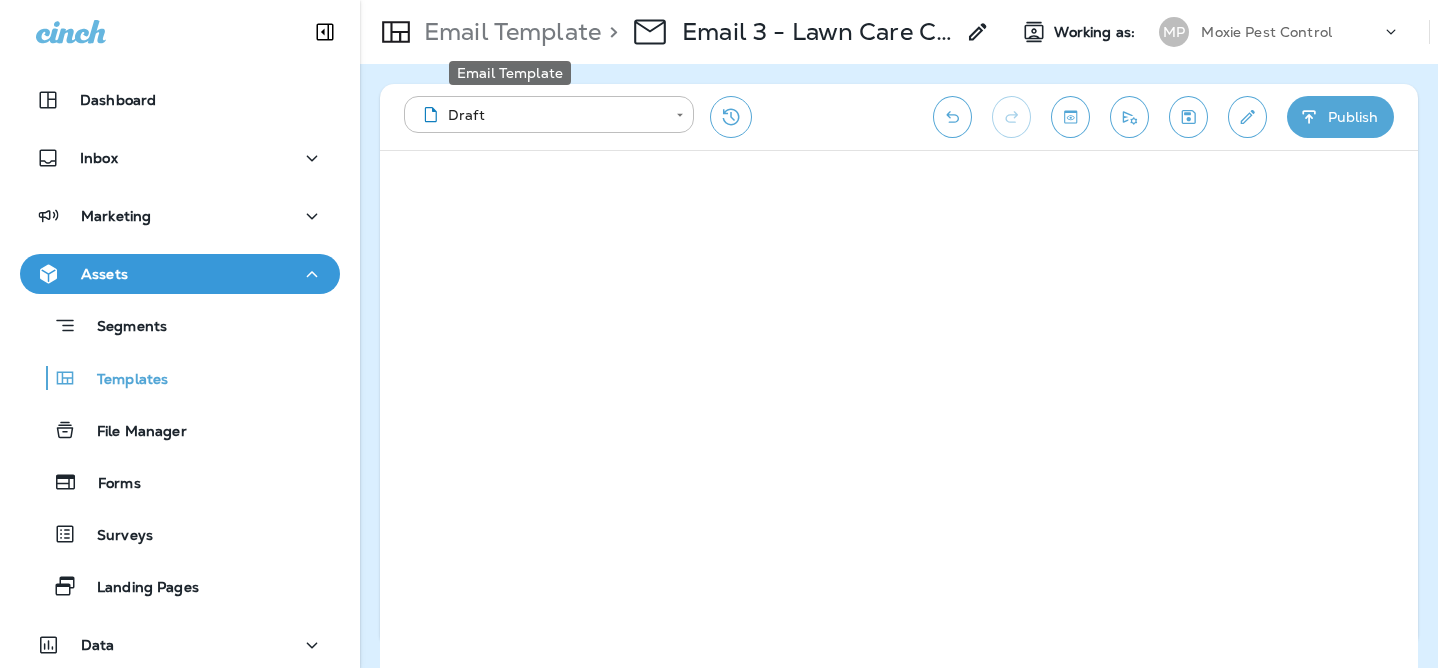 click on "Email Template" at bounding box center (508, 32) 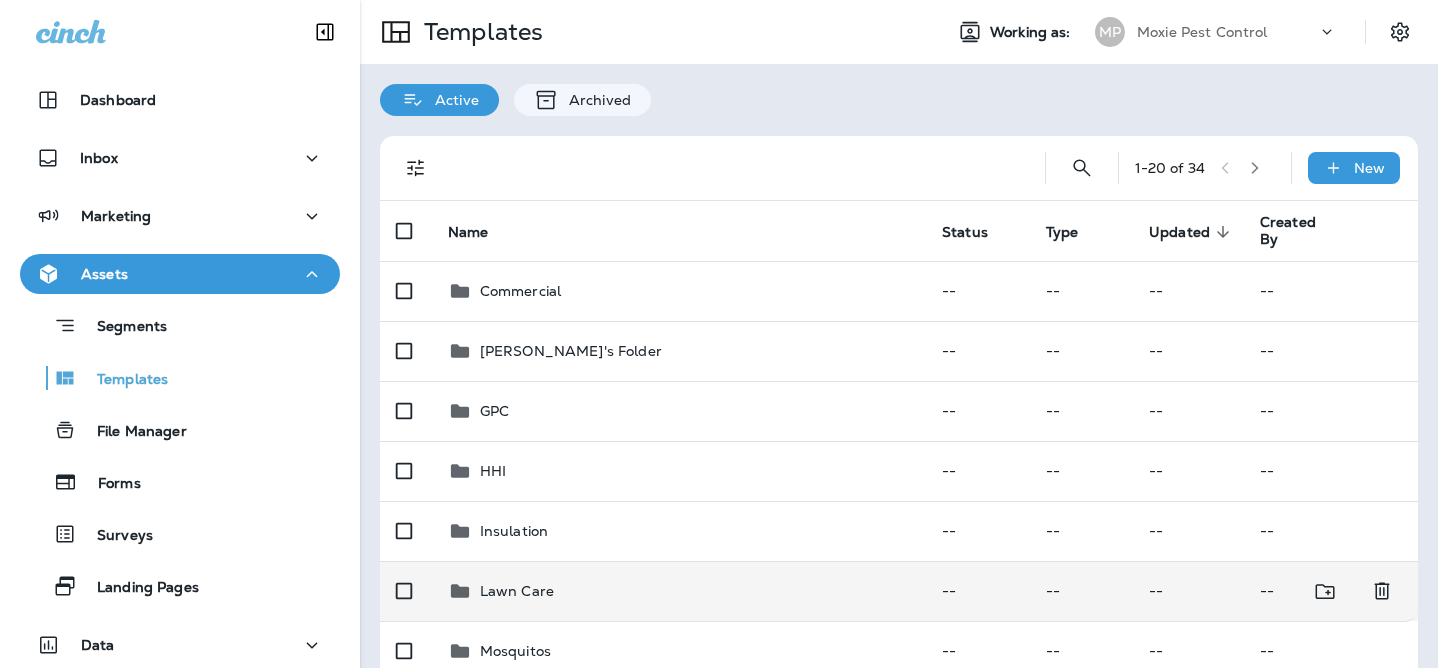 click on "Lawn Care" at bounding box center [679, 591] 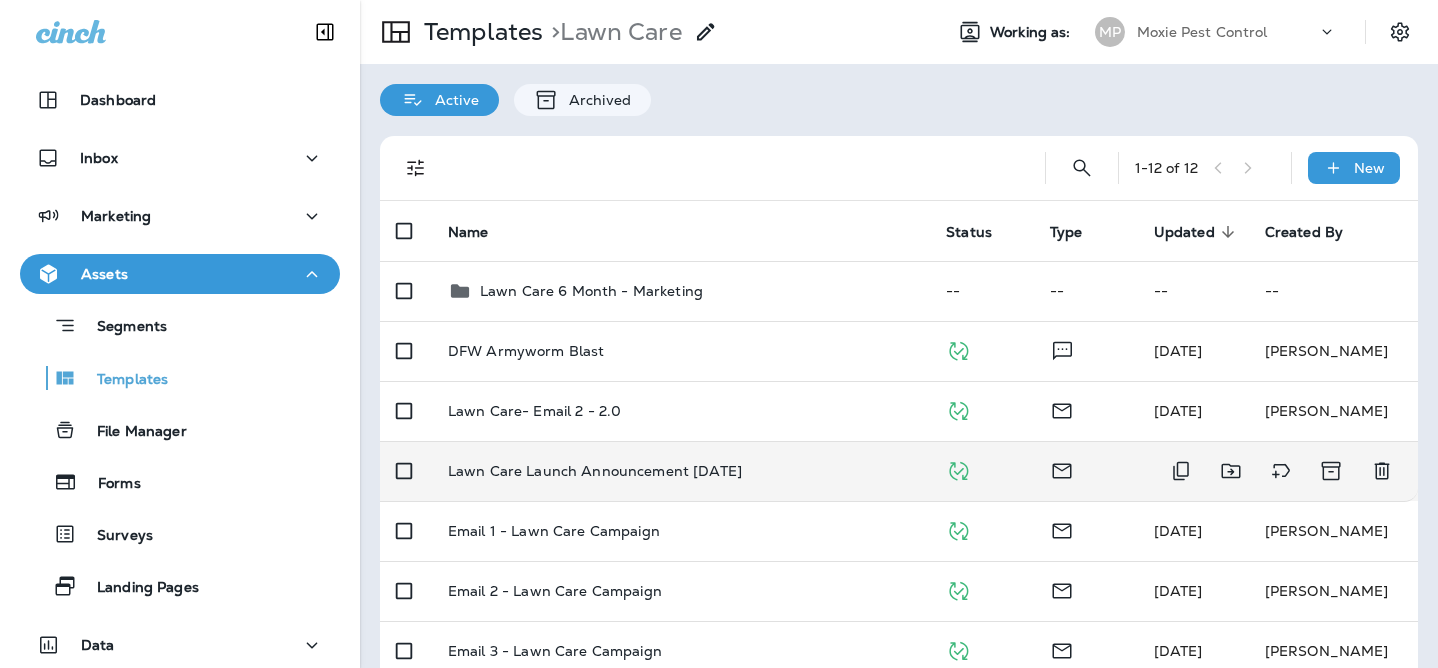 click on "Lawn Care Launch Announcement [DATE]" at bounding box center [595, 471] 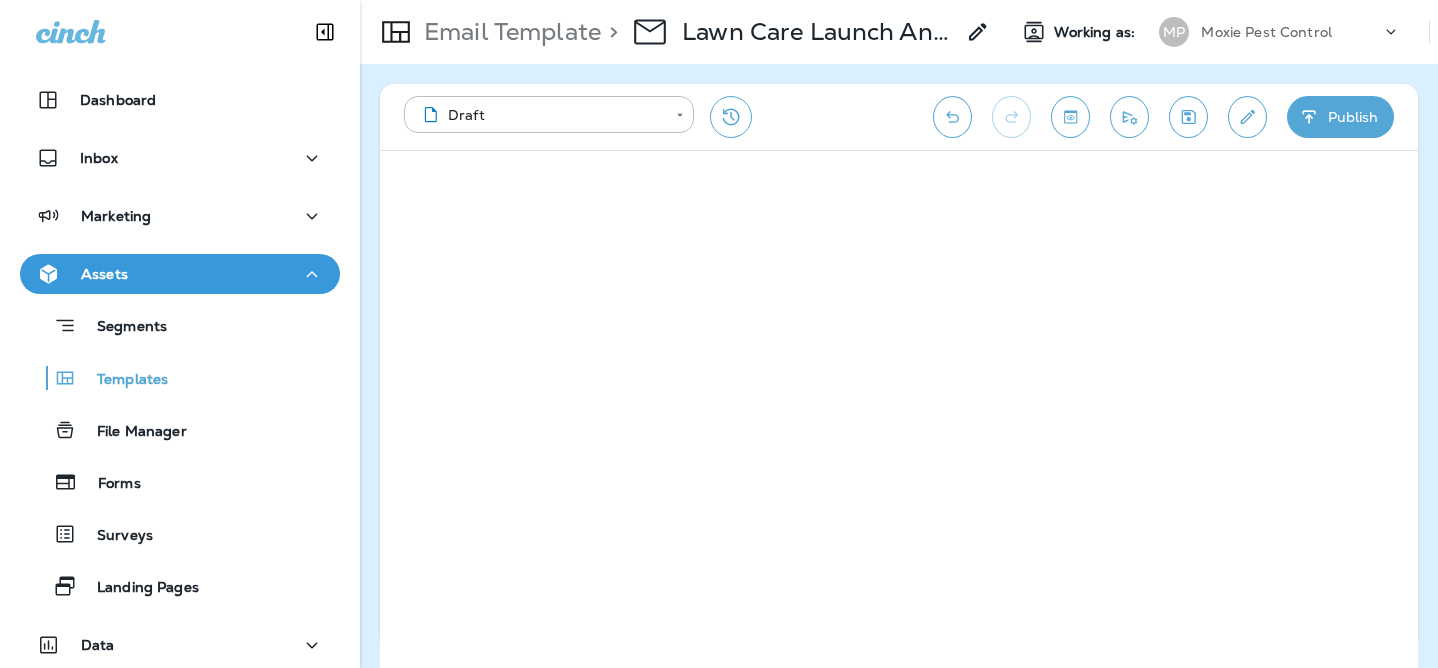 click on "Email Template" at bounding box center [508, 32] 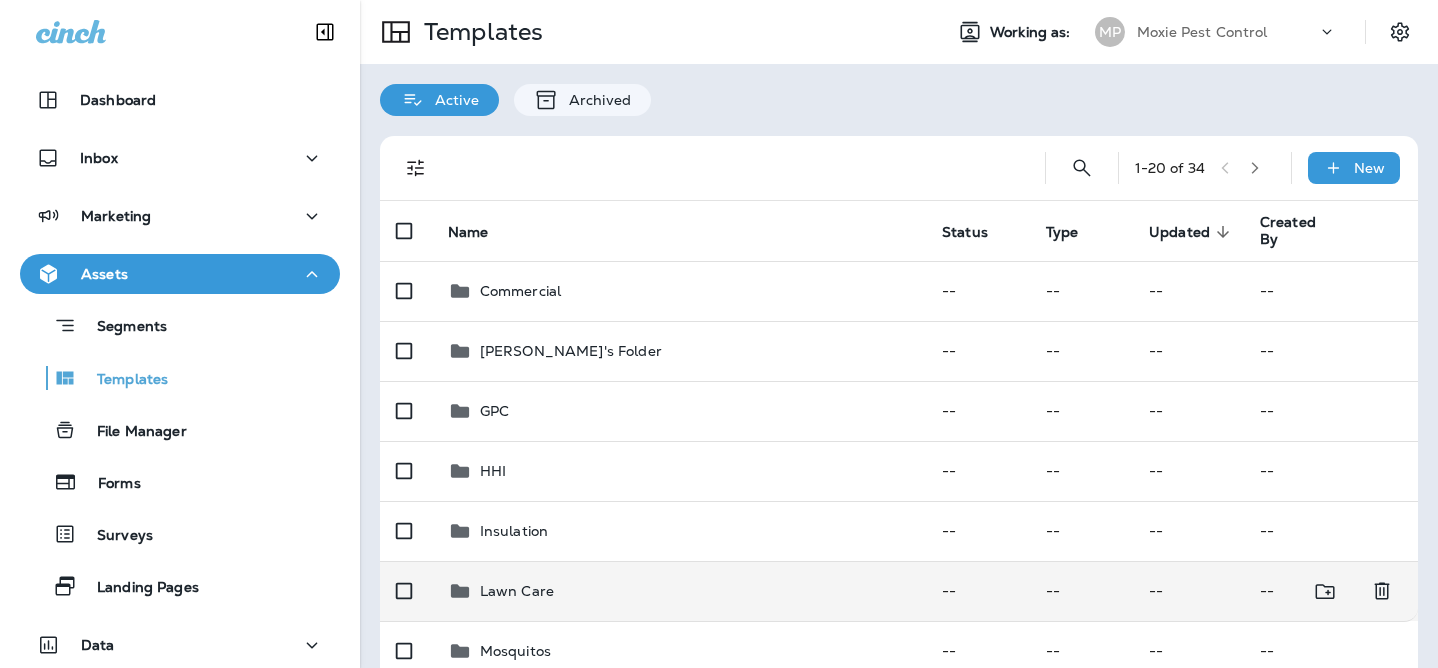click on "Lawn Care" at bounding box center (517, 591) 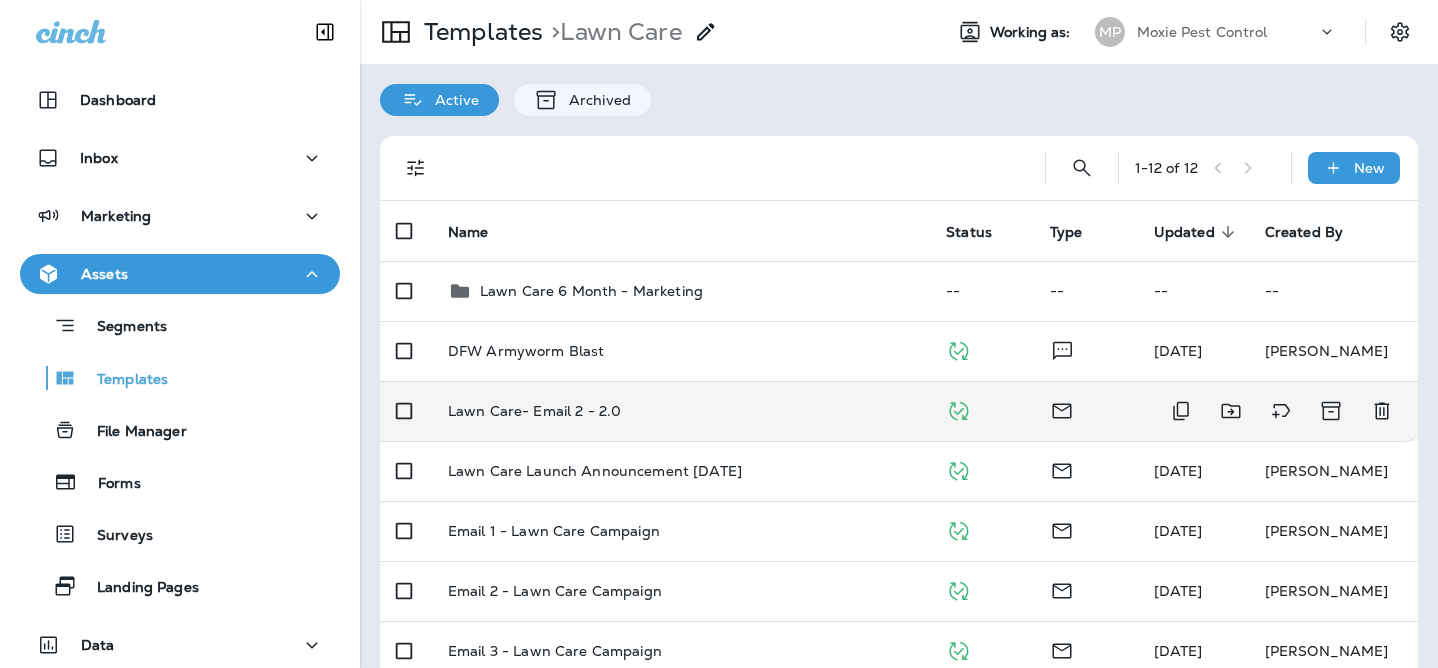 click on "Lawn Care- Email 2 - 2.0" at bounding box center [681, 411] 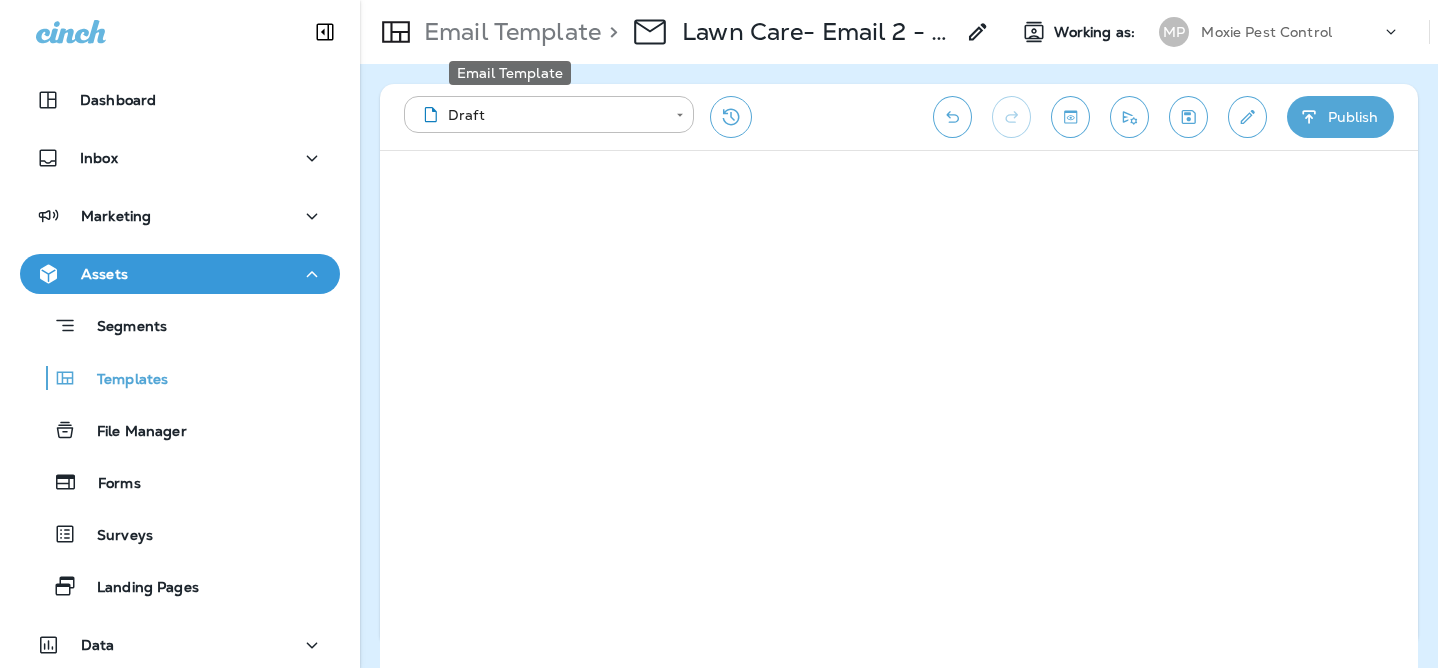 click on "Email Template" at bounding box center (508, 32) 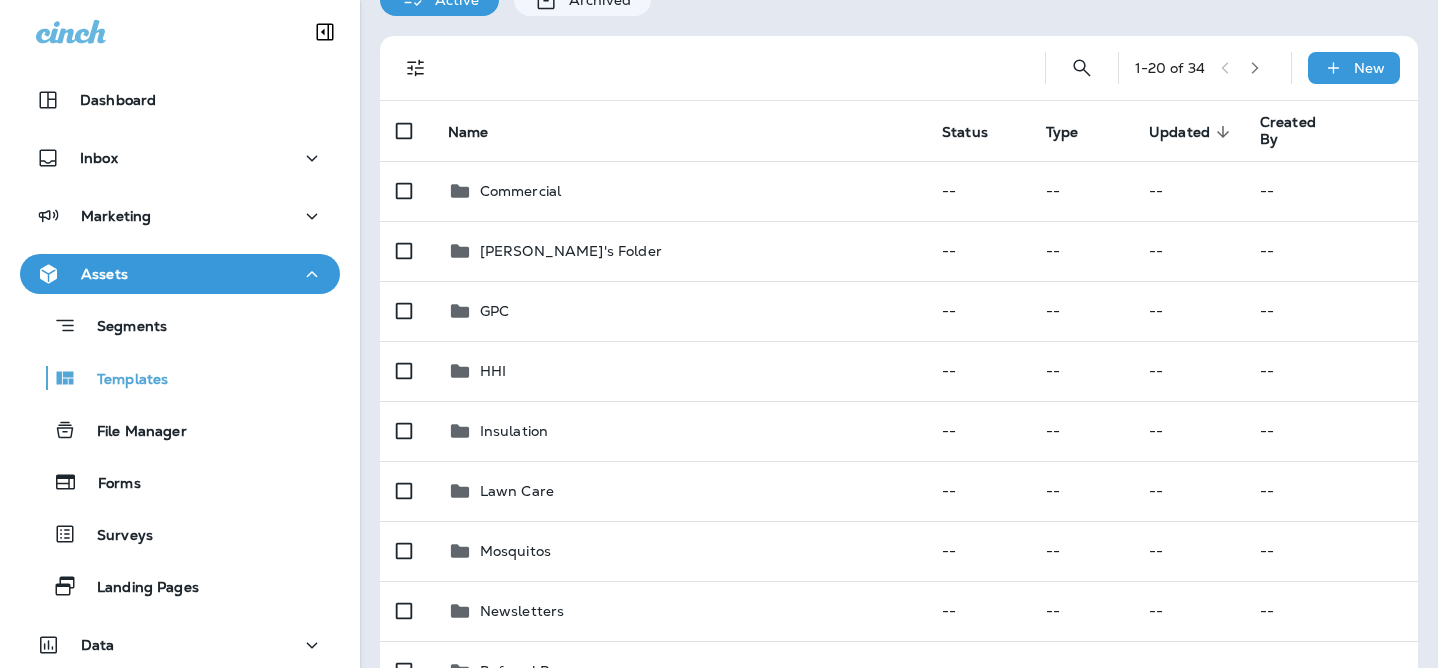 scroll, scrollTop: 101, scrollLeft: 0, axis: vertical 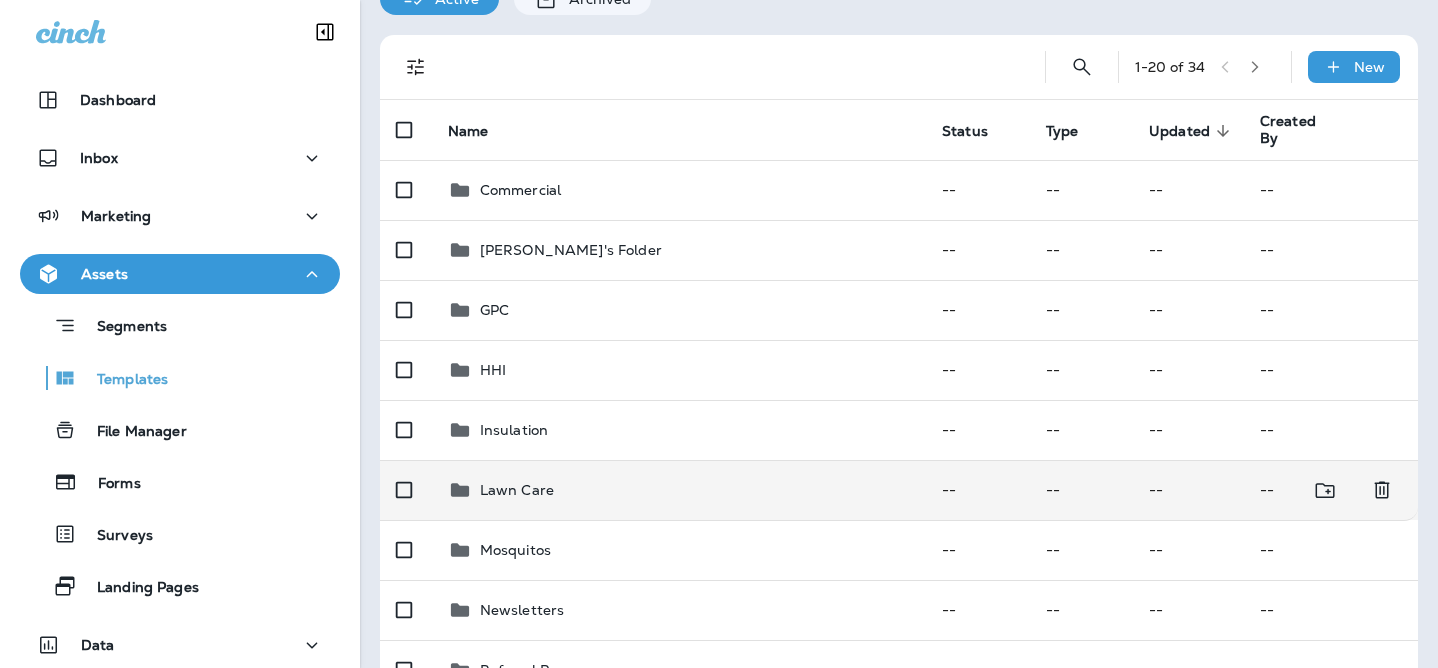 click on "Lawn Care" at bounding box center [679, 490] 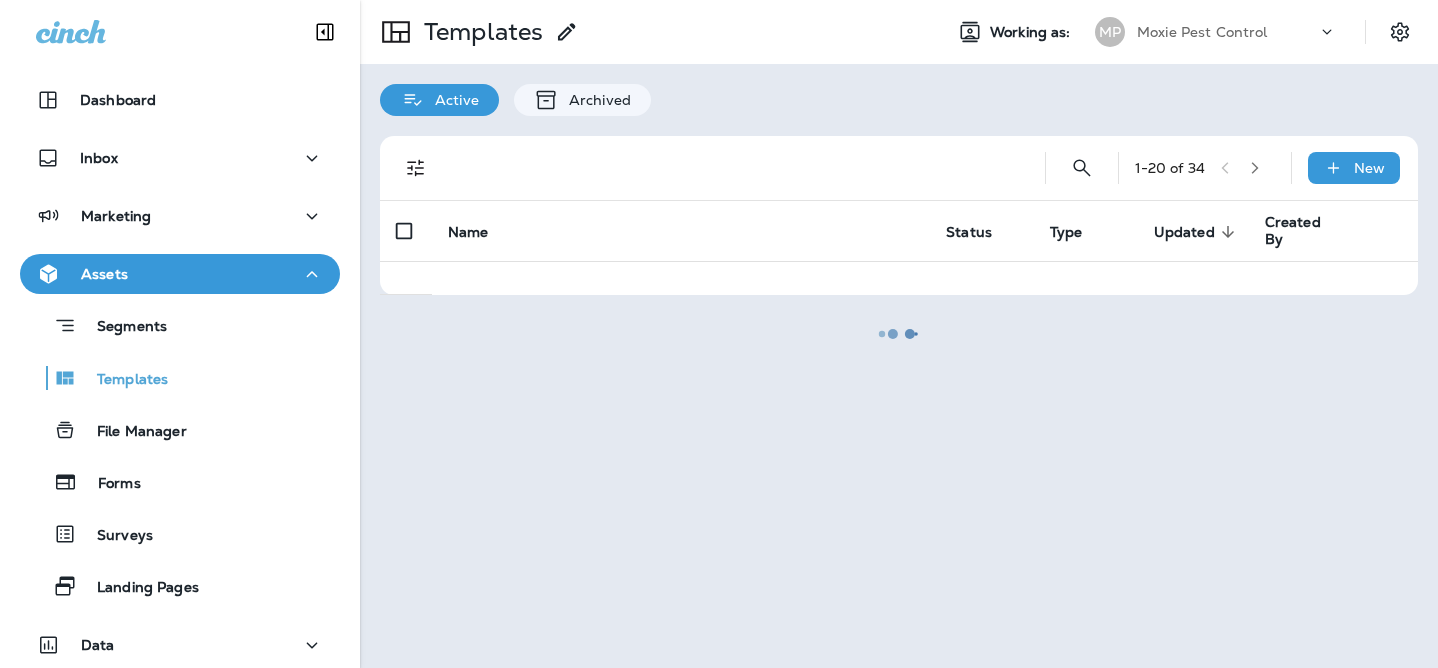 scroll, scrollTop: 0, scrollLeft: 0, axis: both 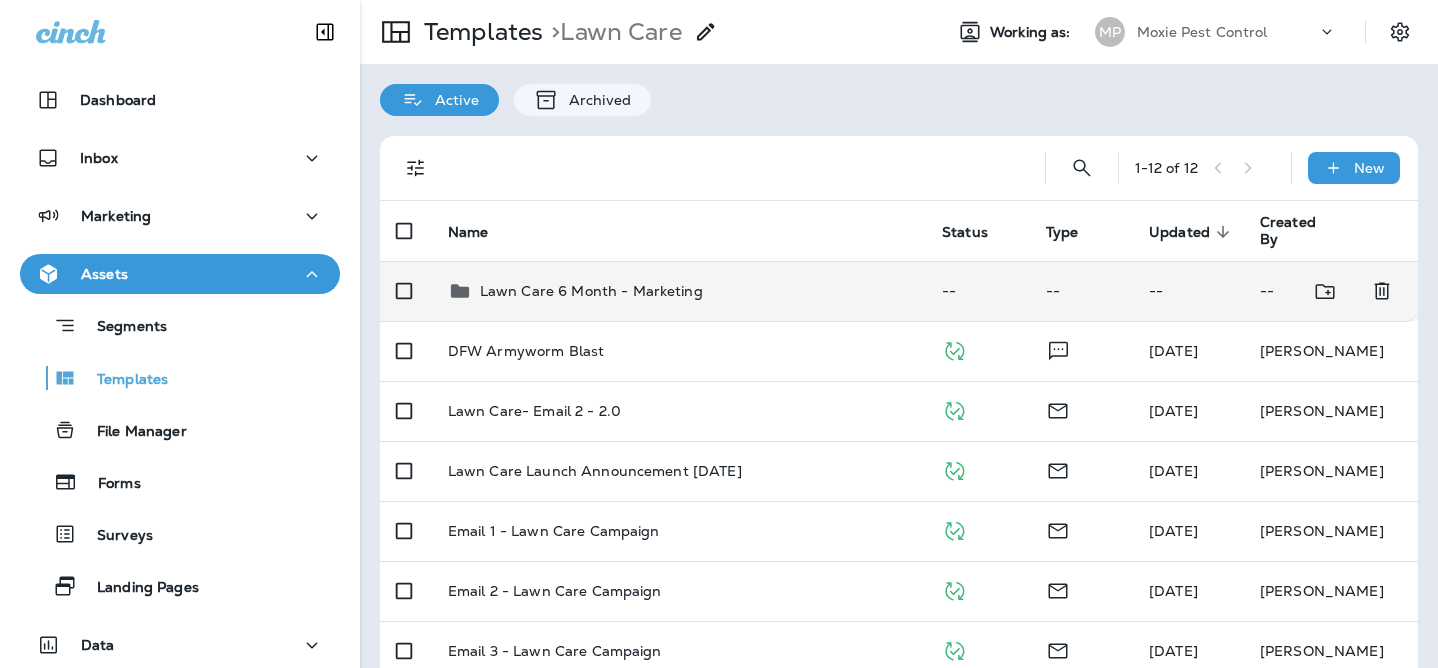 click on "Lawn Care 6 Month - Marketing" at bounding box center (679, 291) 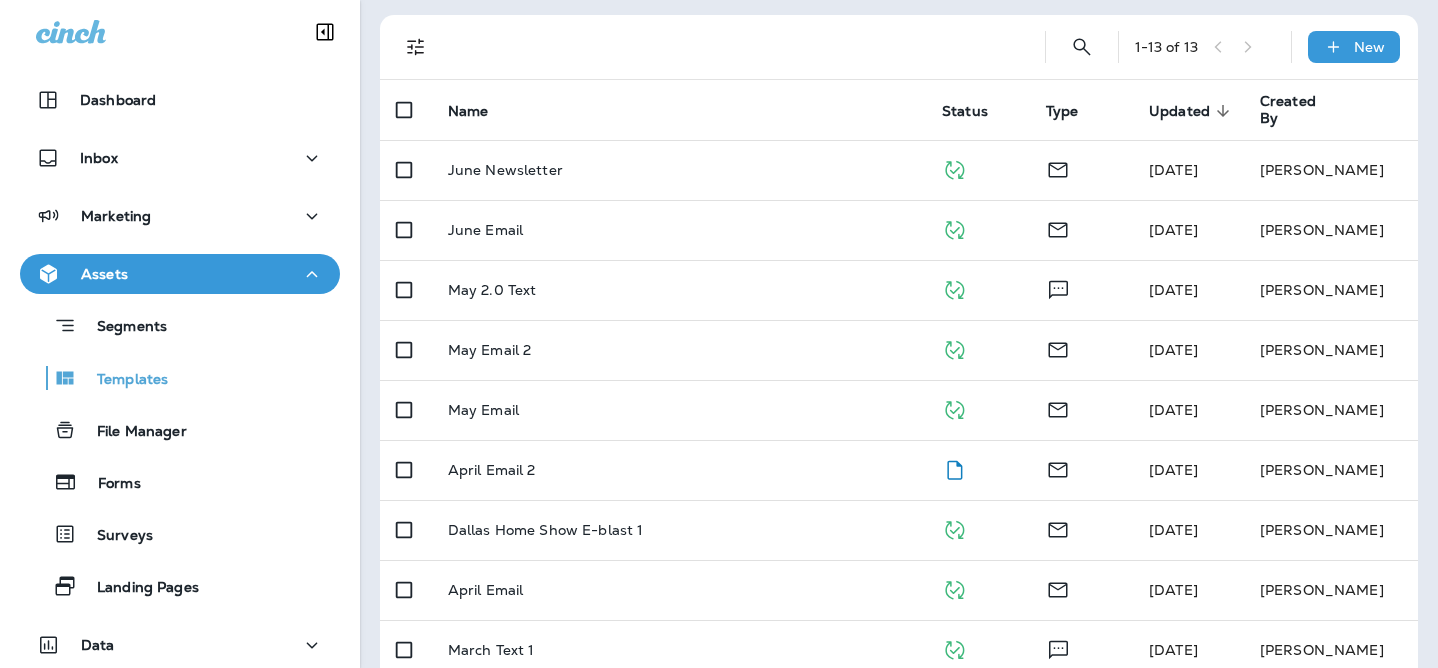 scroll, scrollTop: 0, scrollLeft: 0, axis: both 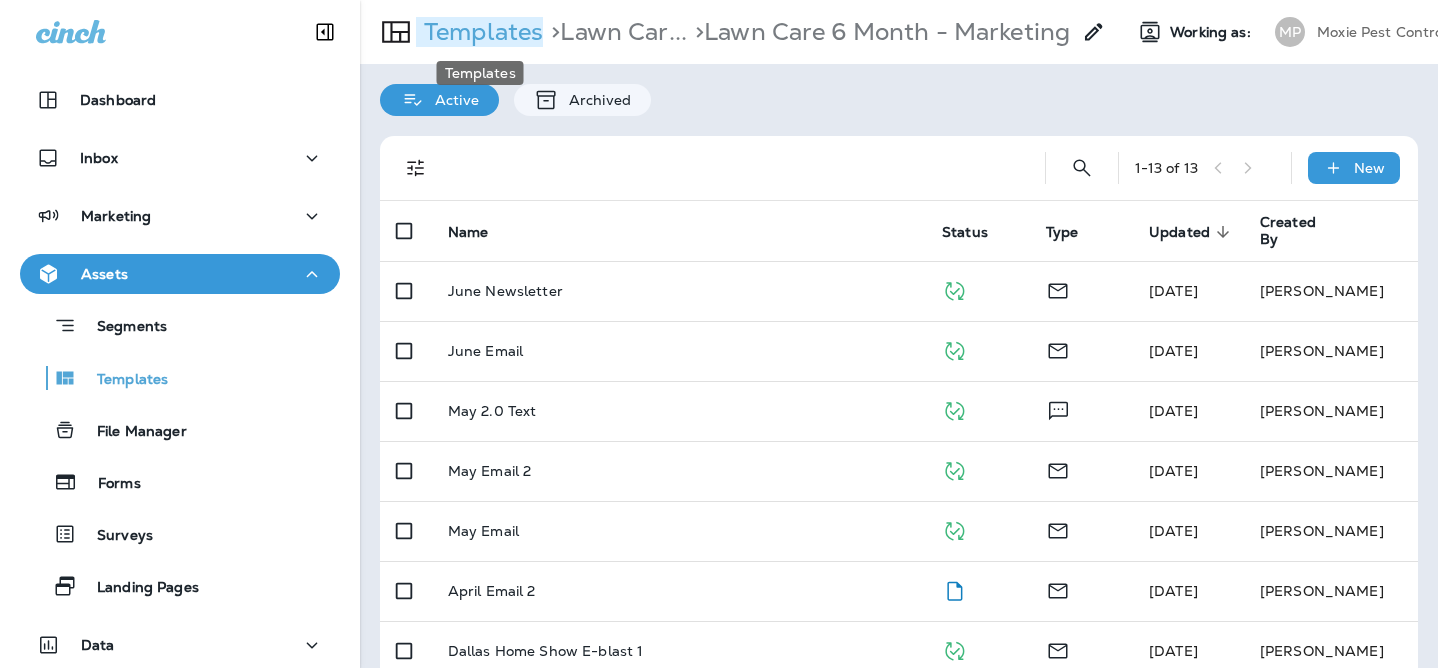 click on "Templates" at bounding box center (479, 32) 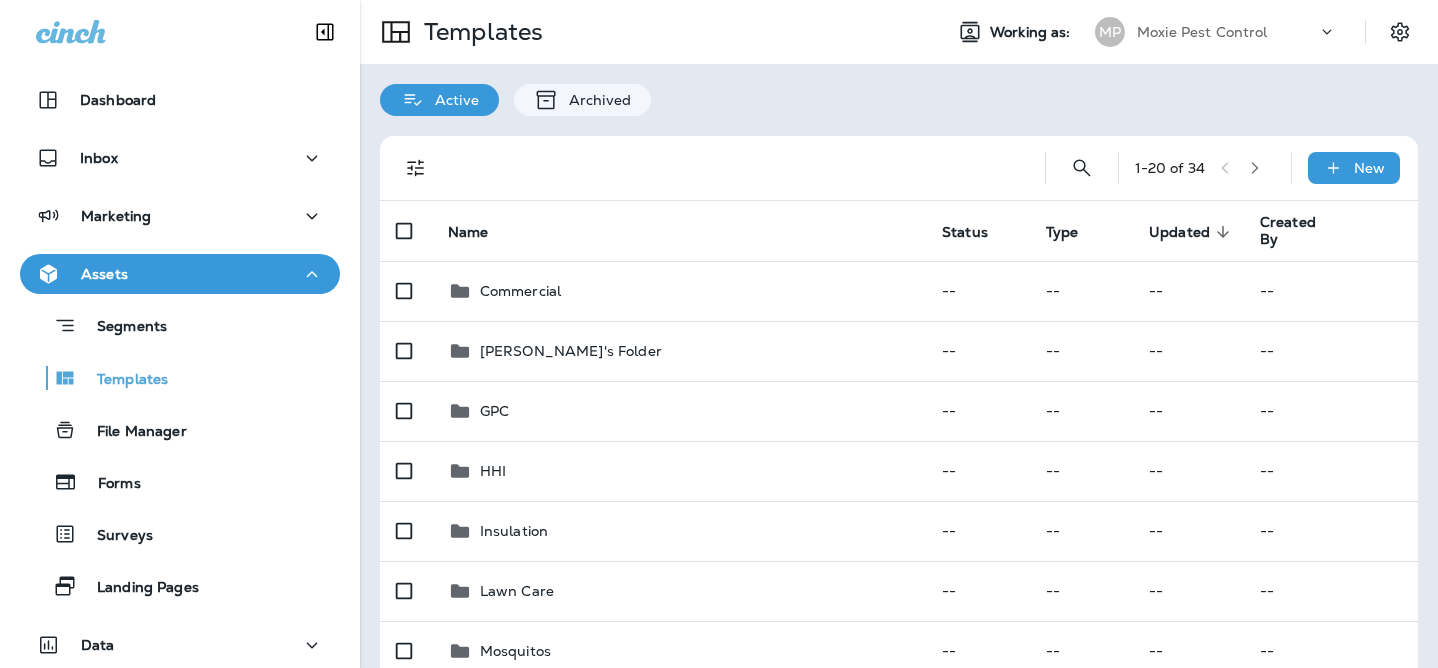 scroll, scrollTop: 57, scrollLeft: 0, axis: vertical 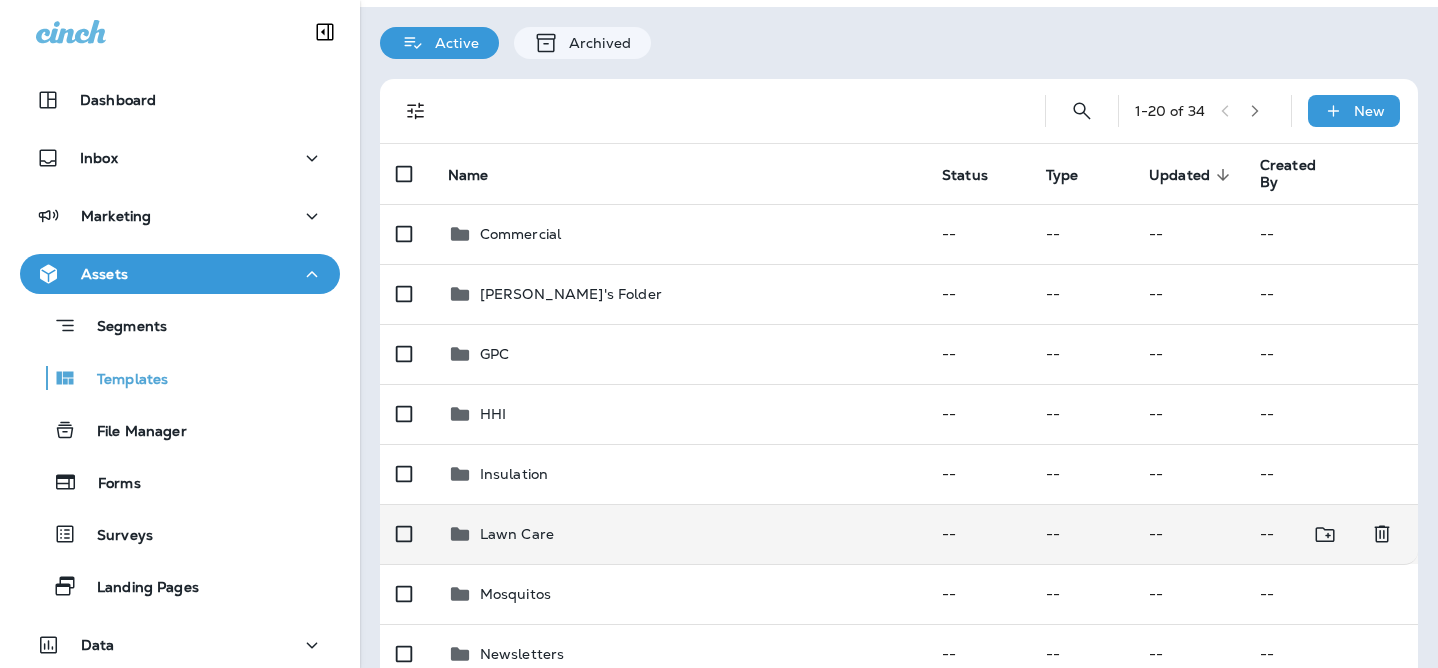 click on "Lawn Care" at bounding box center (517, 534) 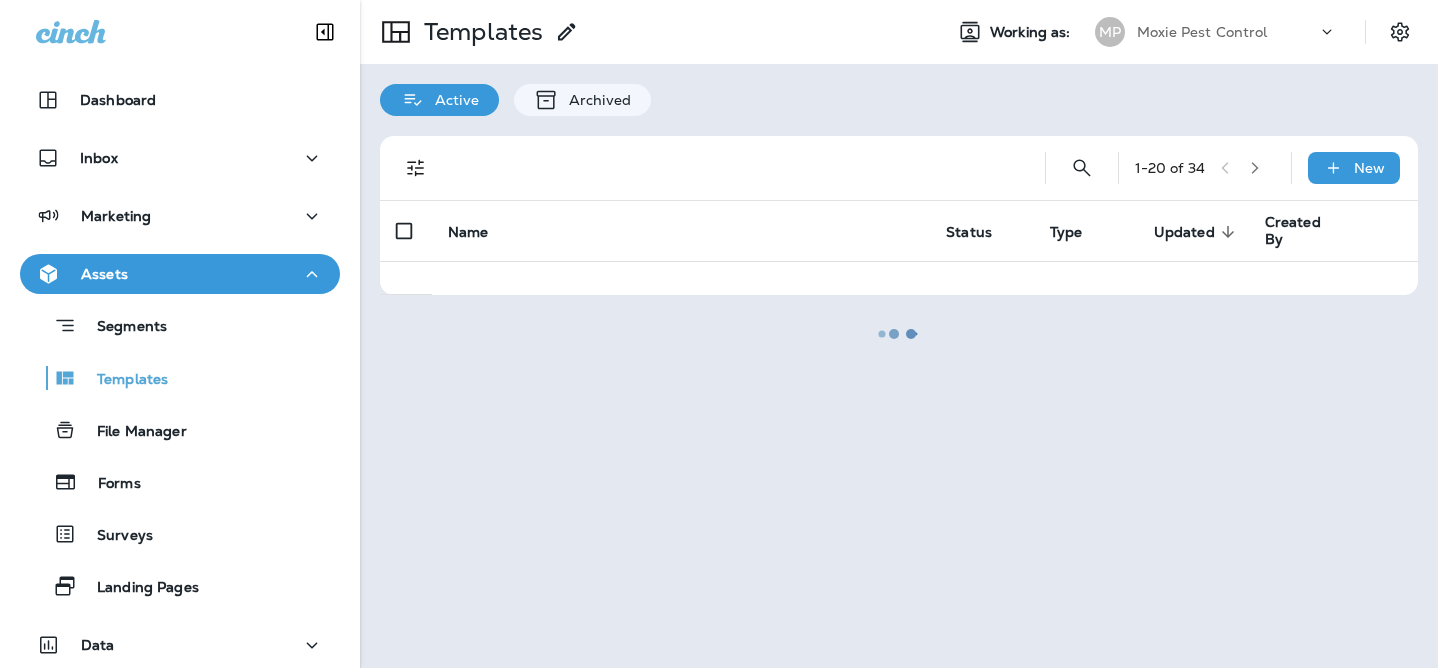 scroll, scrollTop: 0, scrollLeft: 0, axis: both 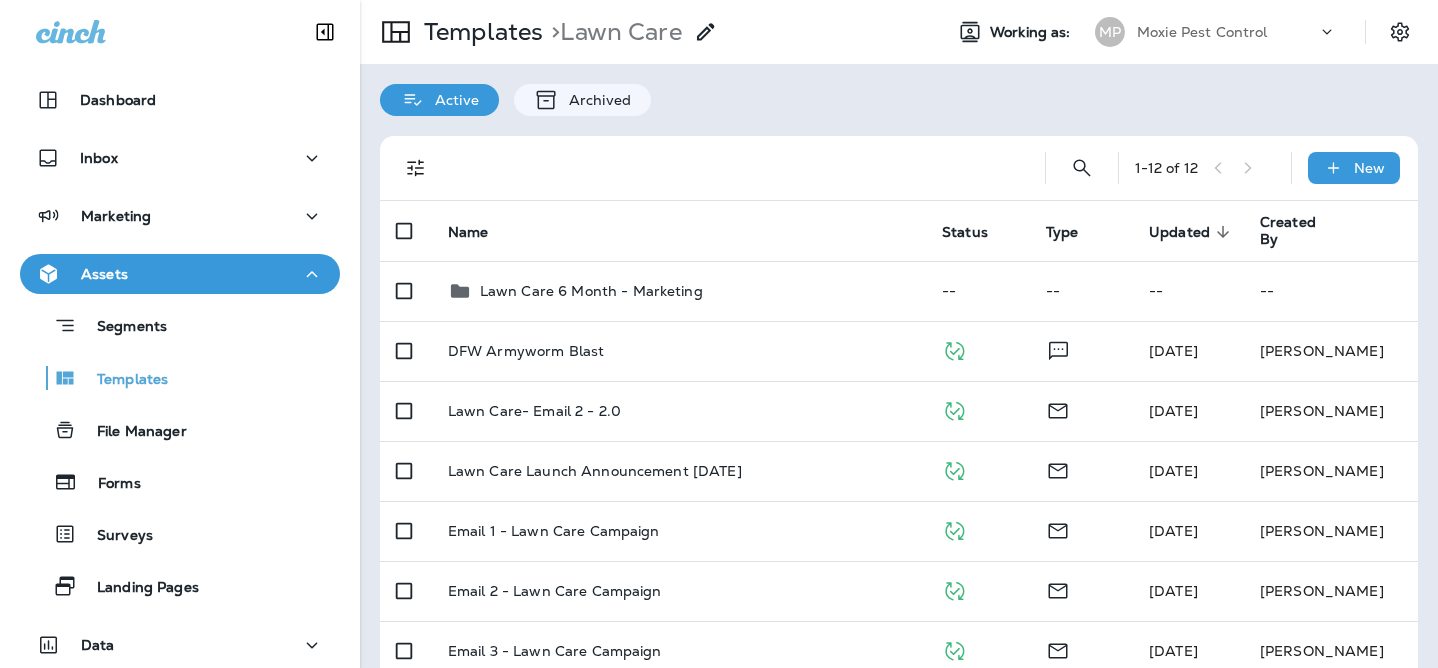 click on "Active Archived" at bounding box center (899, 90) 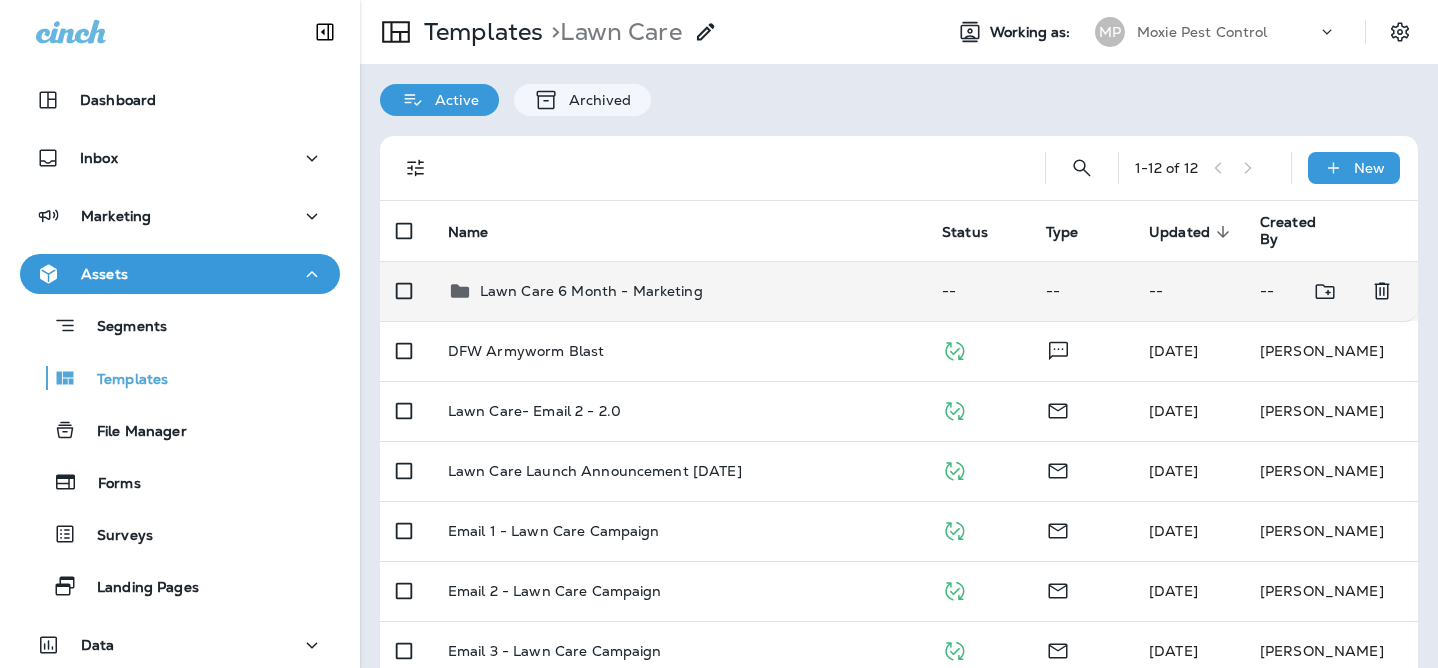 click on "Lawn Care 6 Month - Marketing" at bounding box center [591, 291] 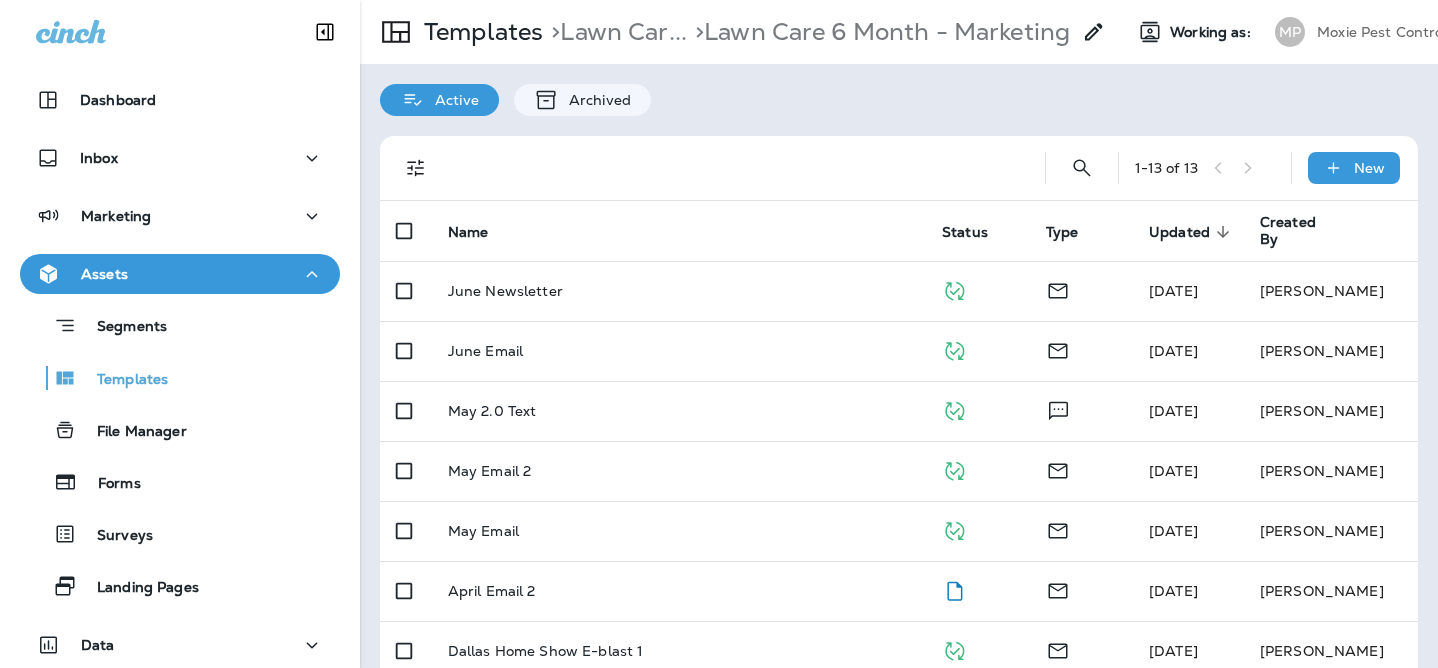 scroll, scrollTop: 393, scrollLeft: 0, axis: vertical 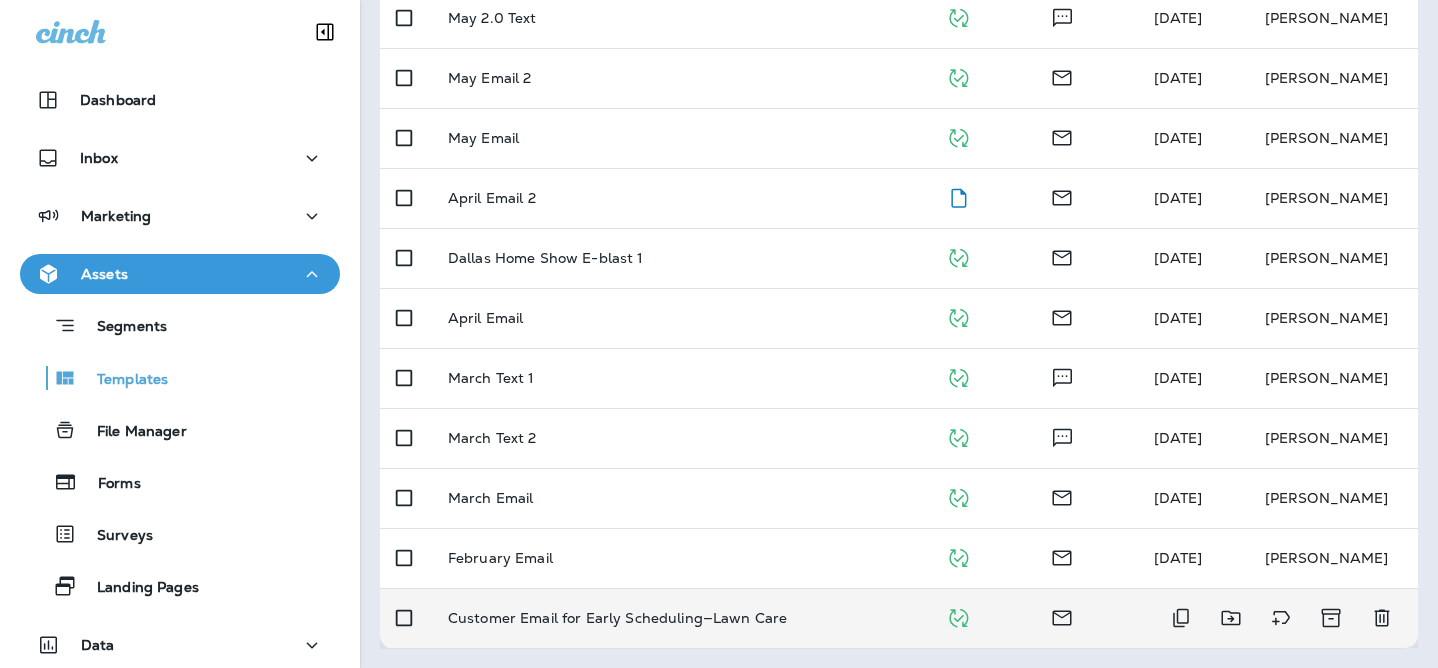 click on "Customer Email for Early Scheduling—Lawn Care" at bounding box center (617, 618) 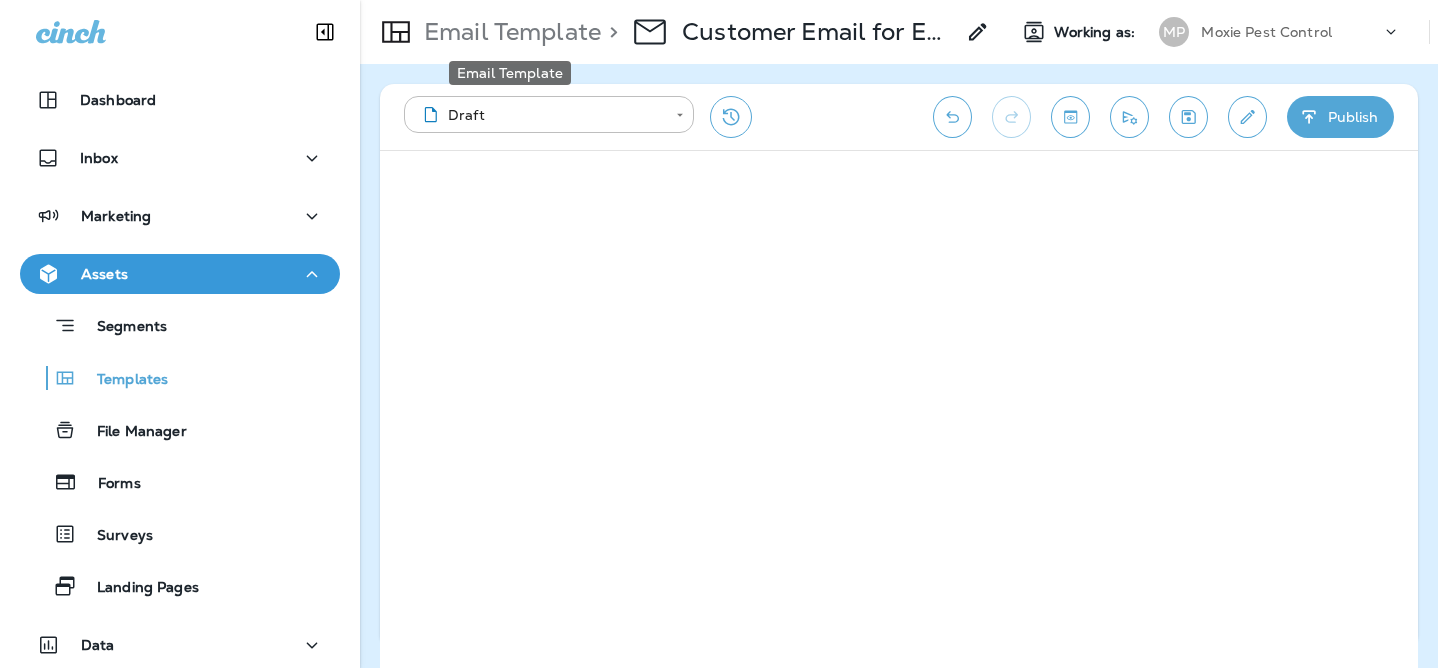 click on "Email Template" at bounding box center [508, 32] 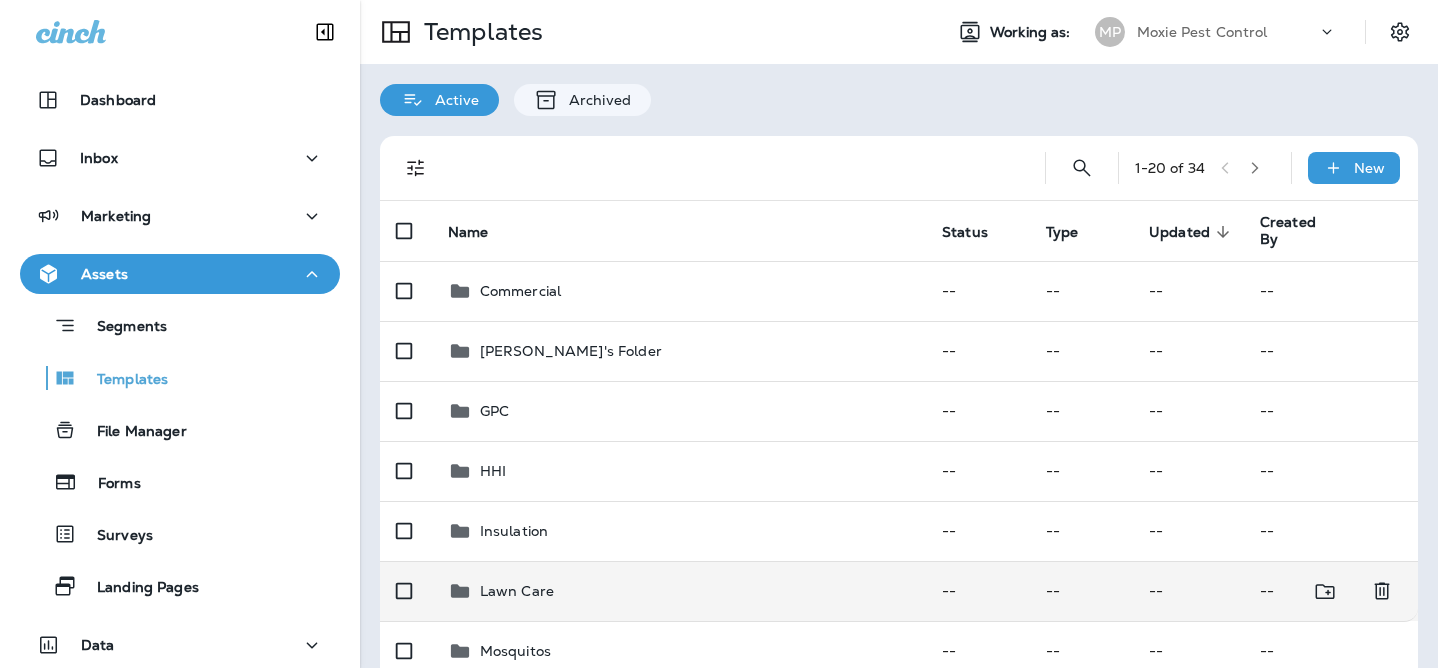 click on "Lawn Care" at bounding box center [517, 591] 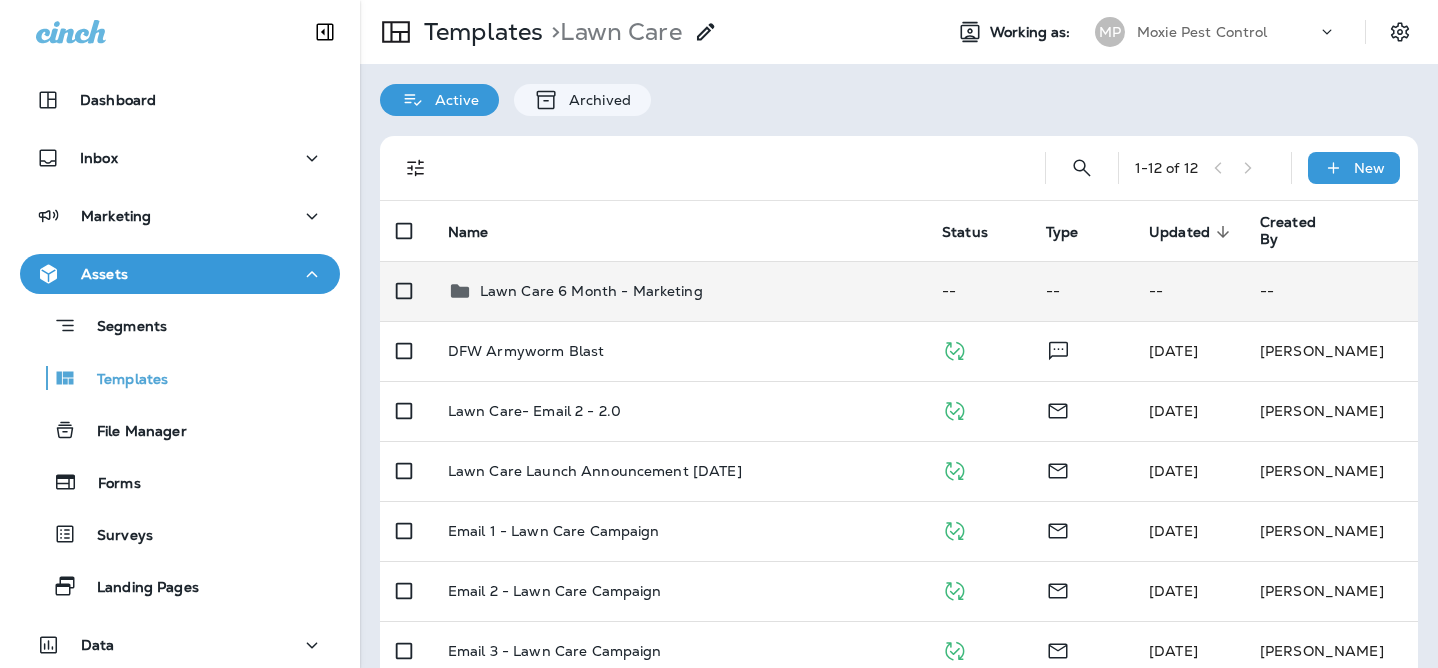 click on "Lawn Care 6 Month - Marketing" at bounding box center [591, 291] 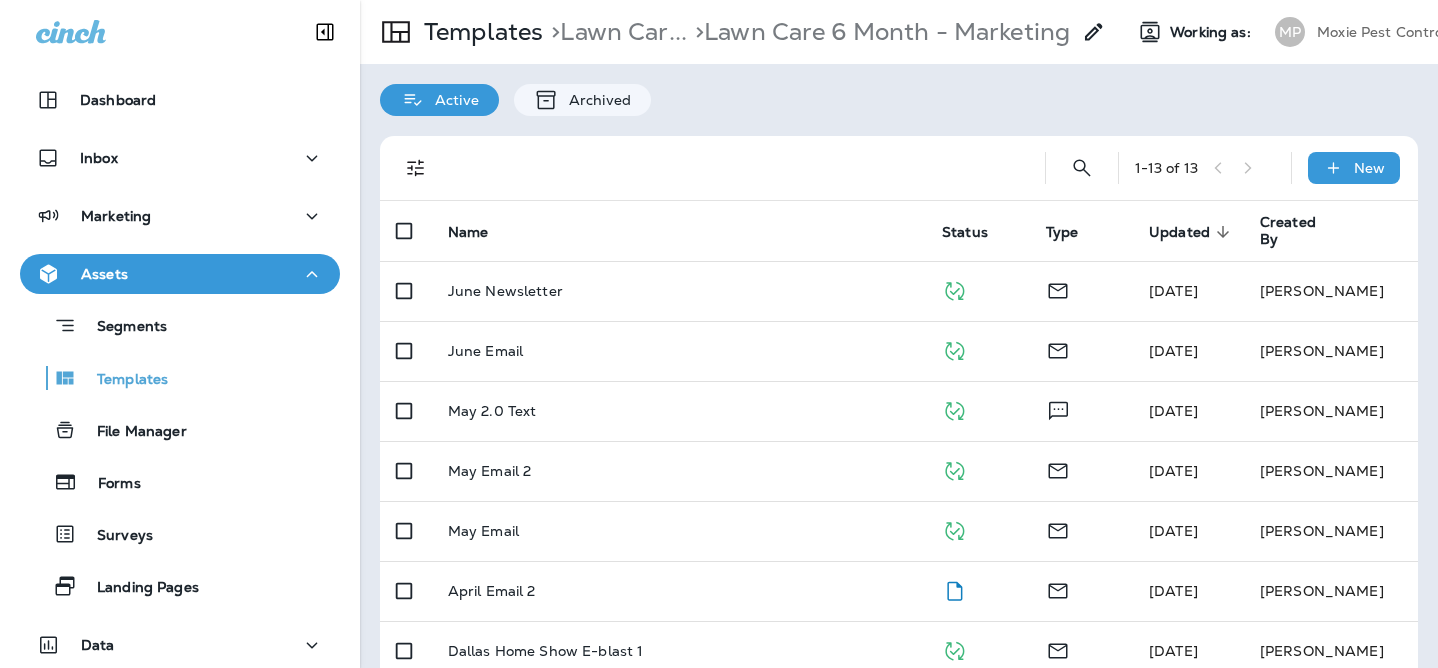 scroll, scrollTop: 393, scrollLeft: 0, axis: vertical 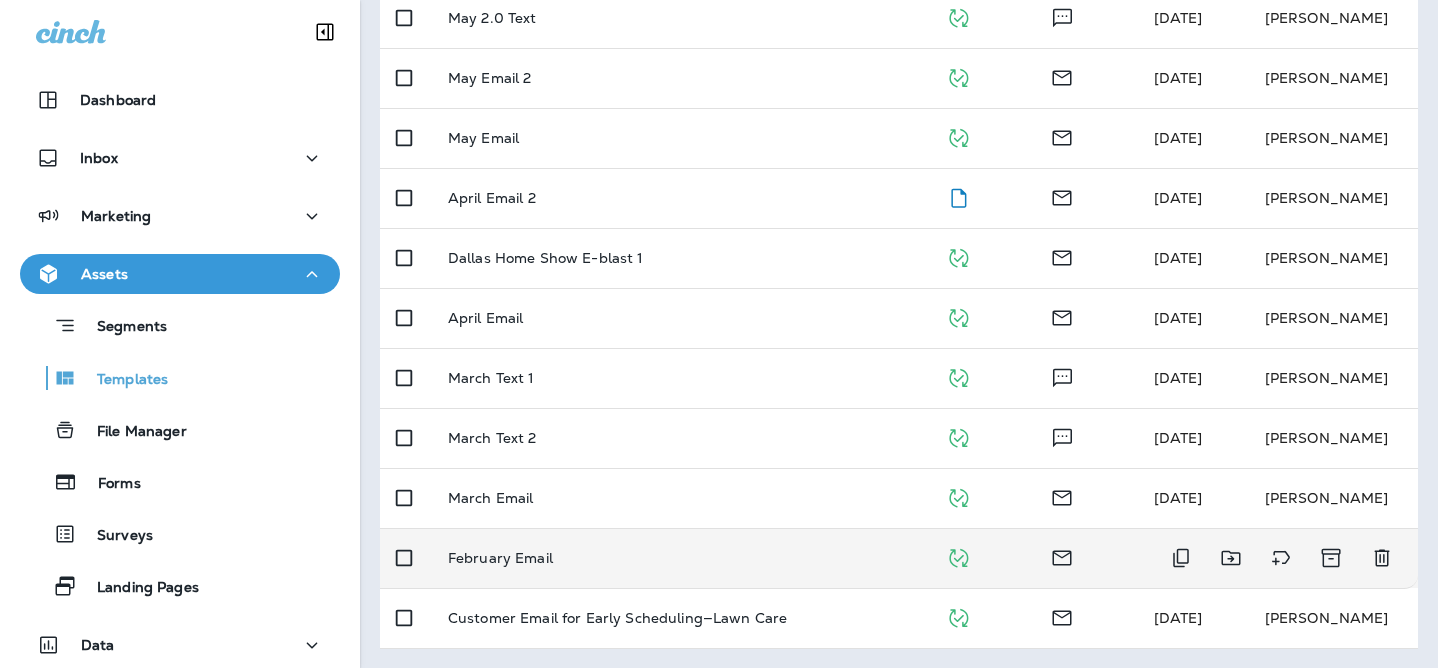 click on "February Email" at bounding box center (500, 558) 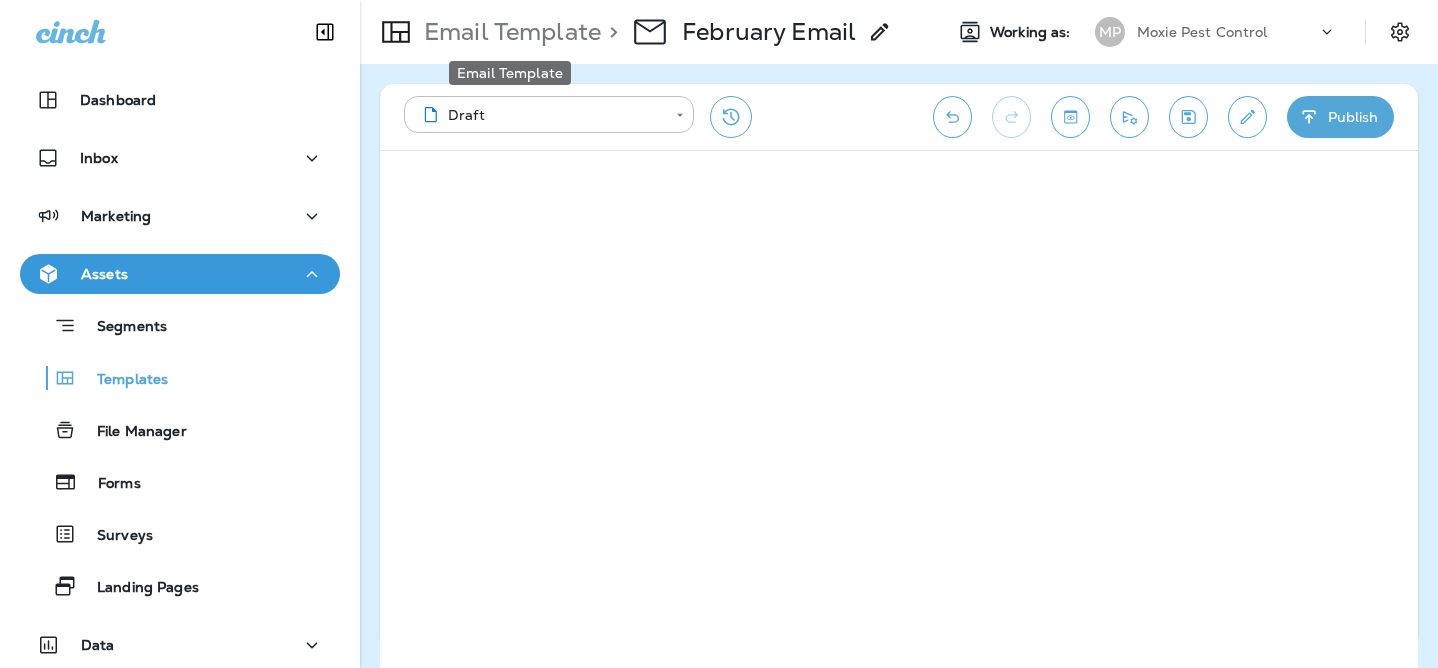 click on "Email Template" at bounding box center [508, 32] 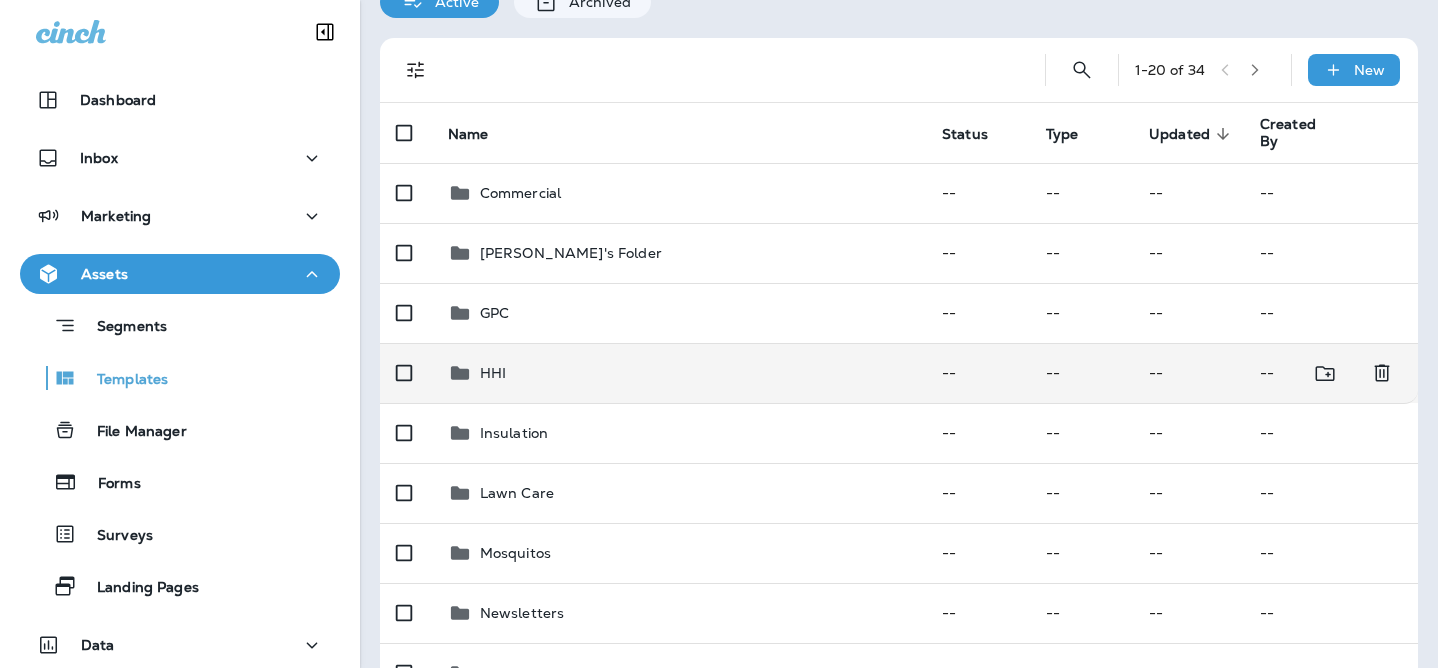 scroll, scrollTop: 97, scrollLeft: 0, axis: vertical 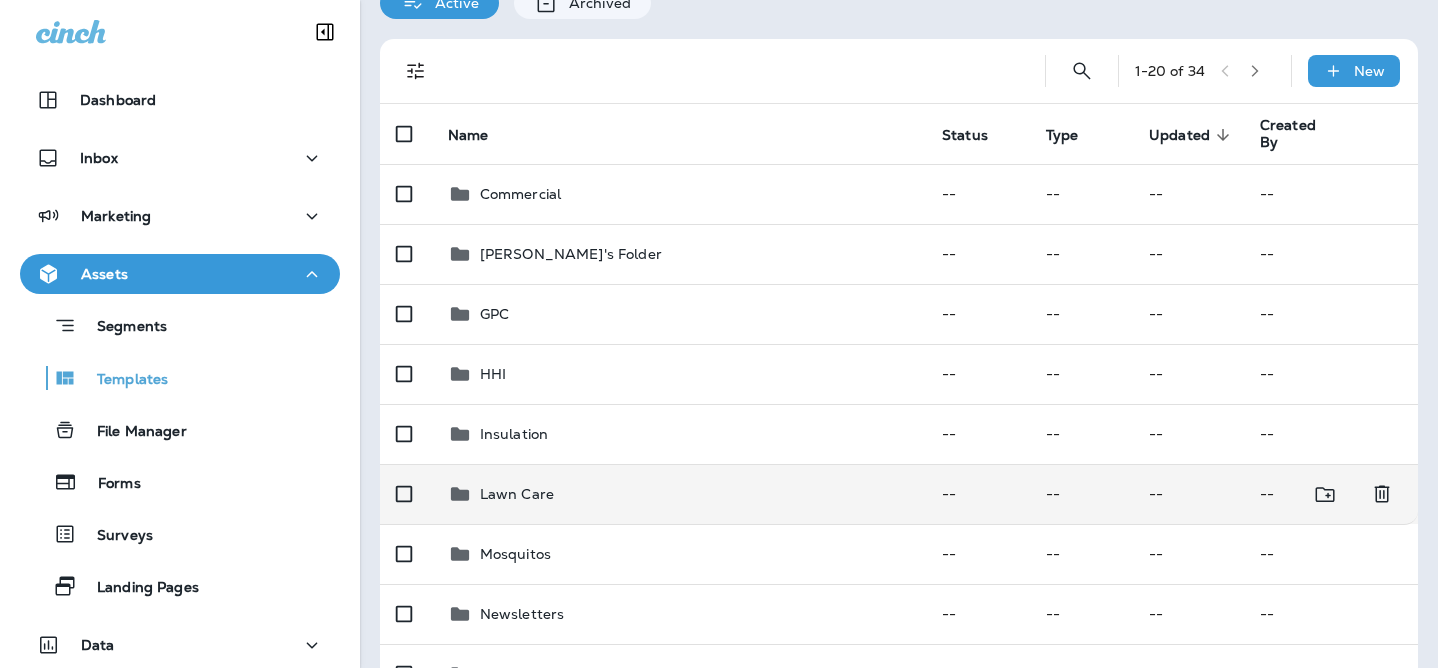 click on "Lawn Care" at bounding box center (679, 494) 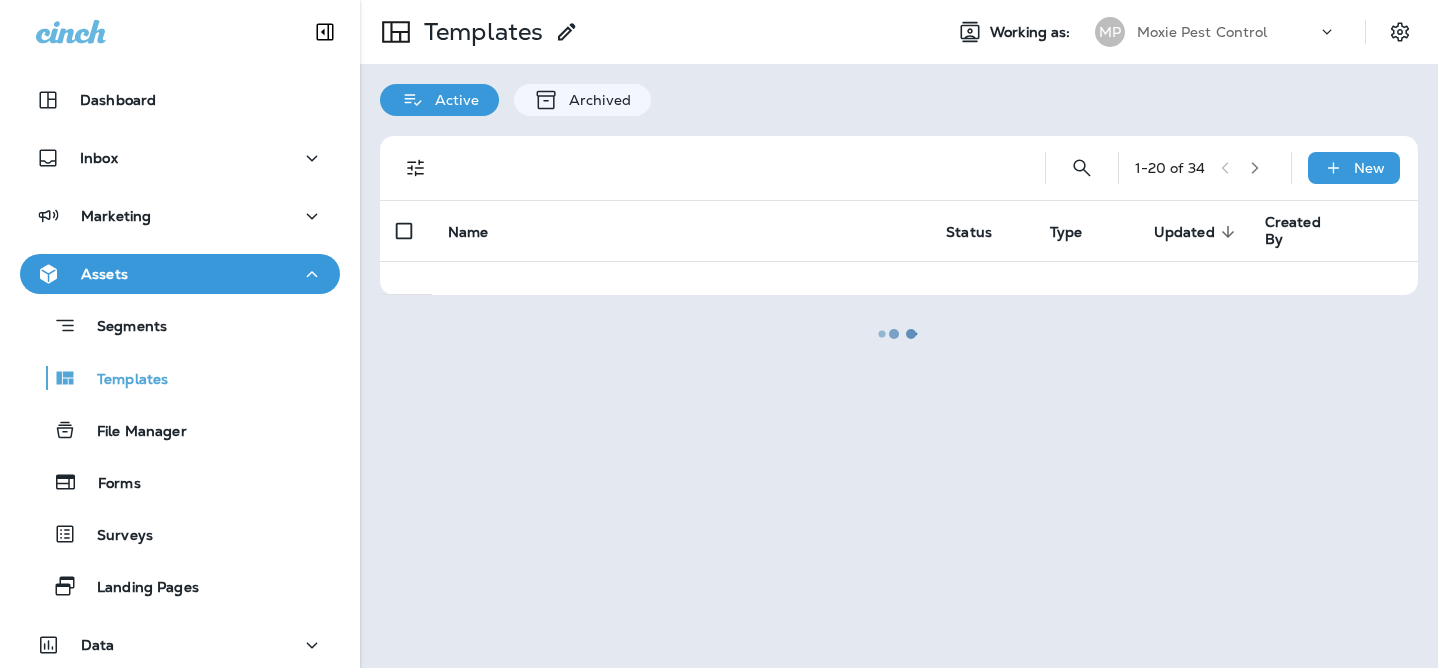 scroll, scrollTop: 0, scrollLeft: 0, axis: both 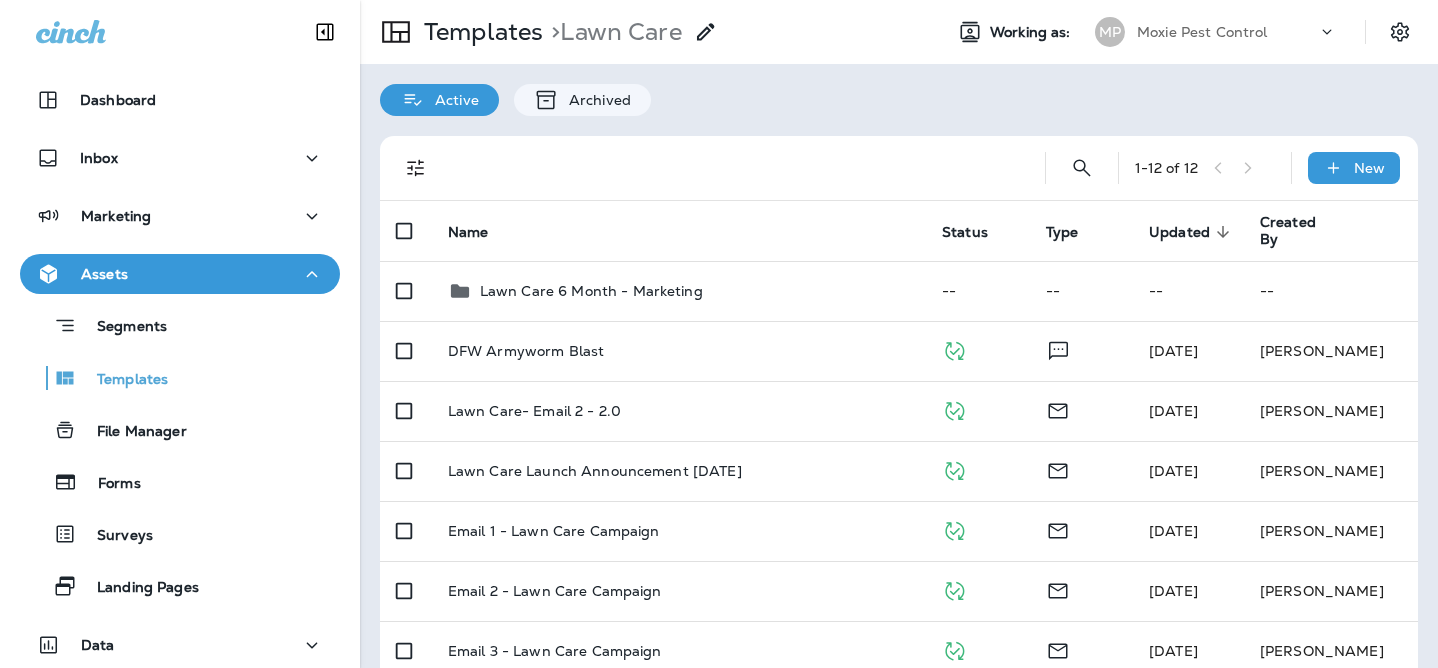 click on "Lawn Care 6 Month - Marketing" at bounding box center [591, 291] 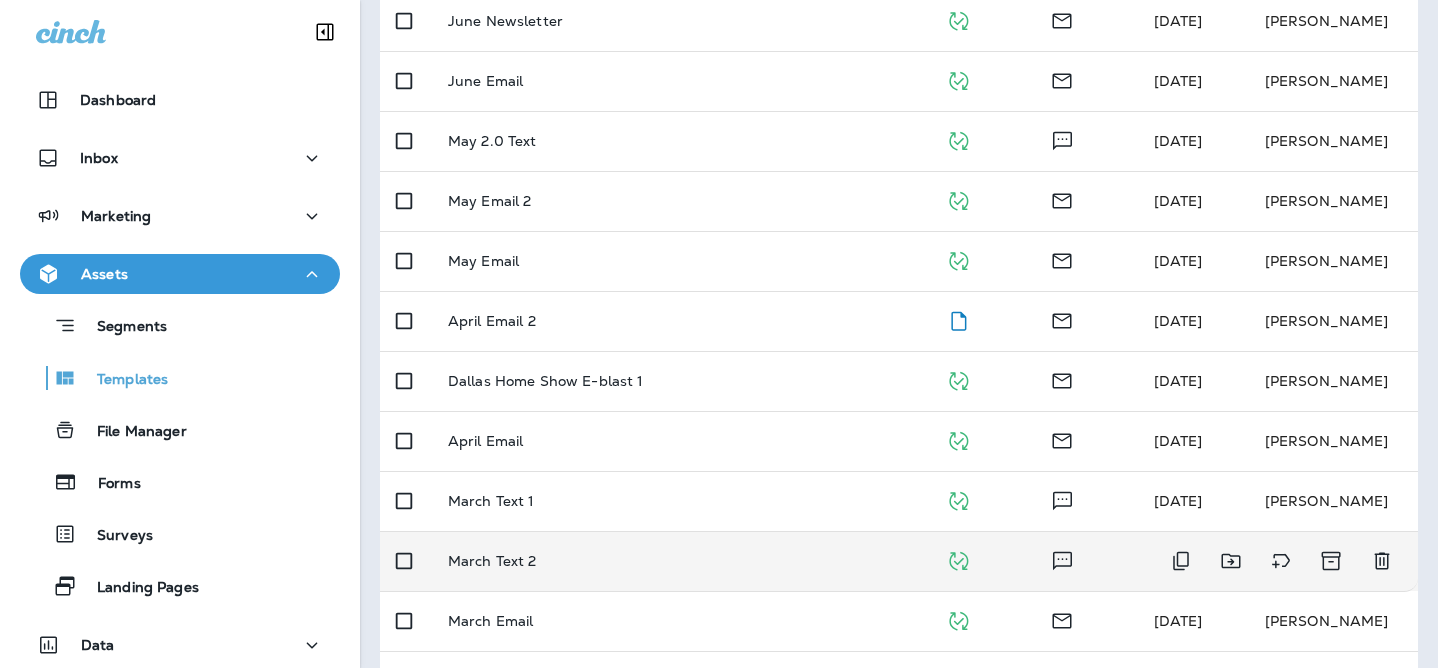scroll, scrollTop: 278, scrollLeft: 0, axis: vertical 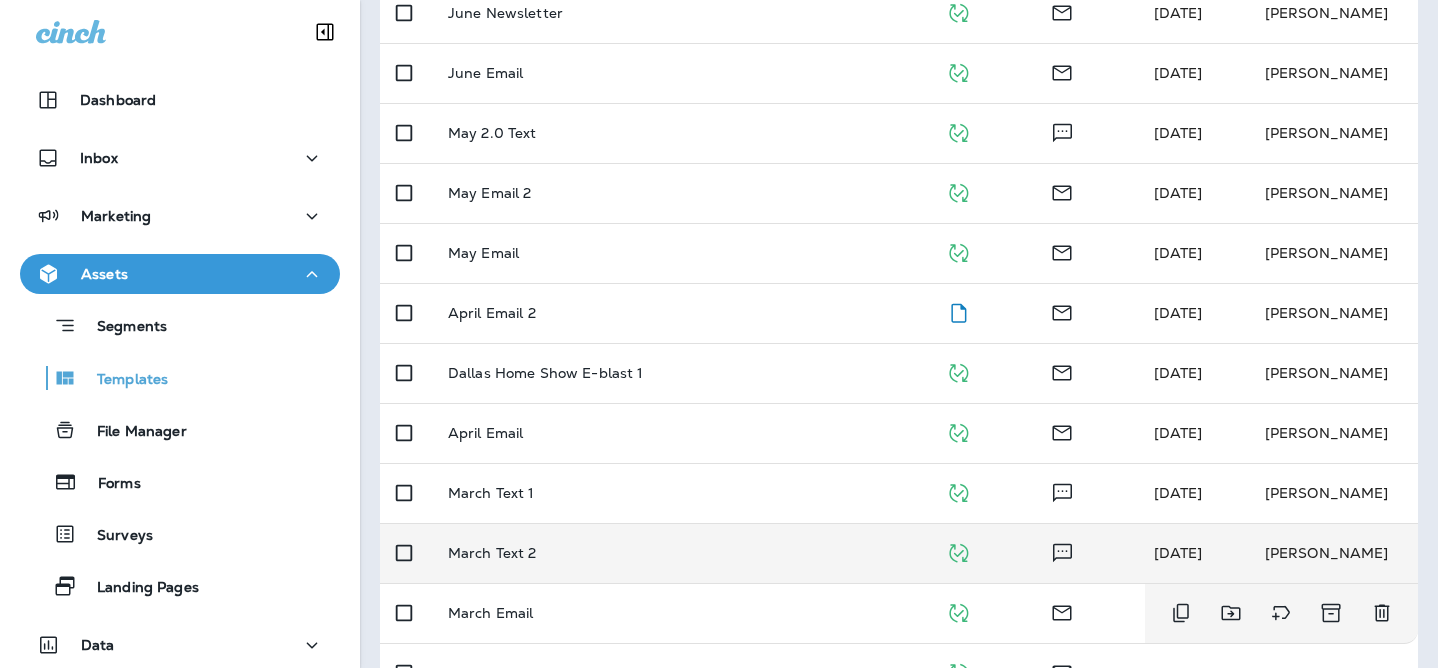 click on "March Email" at bounding box center (681, 613) 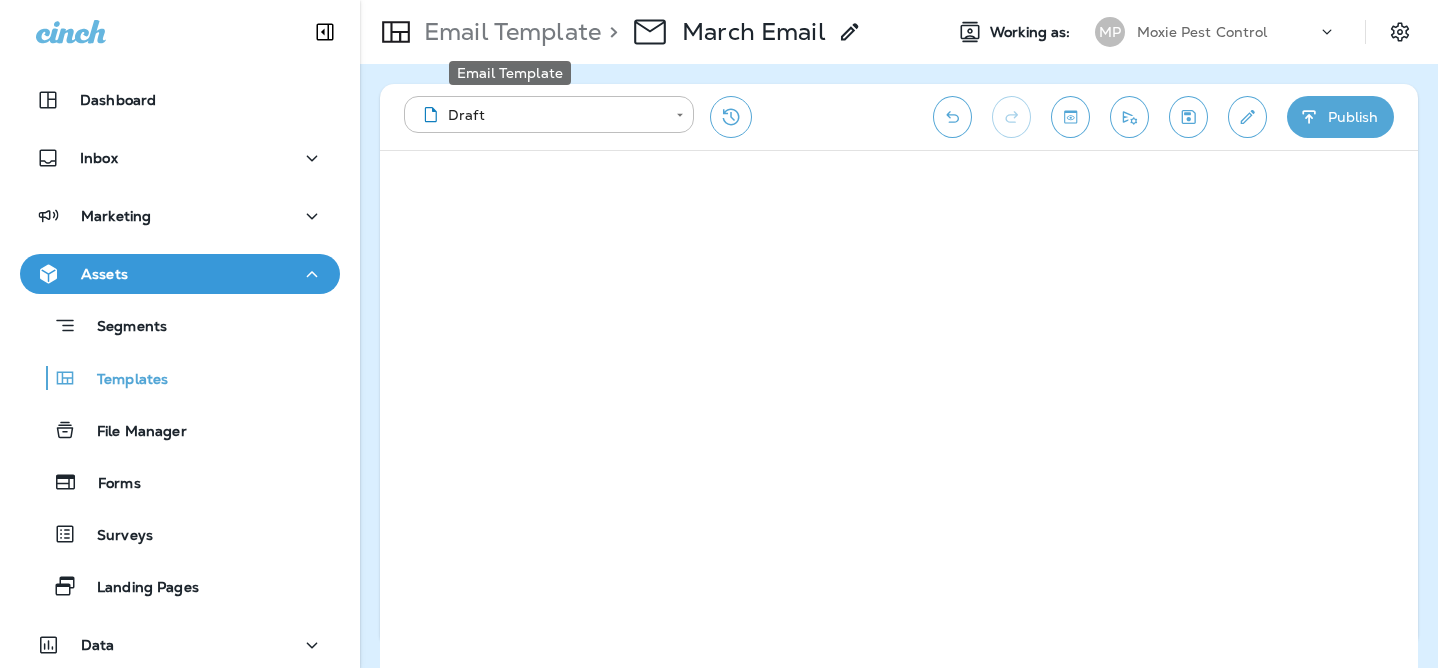 click on "Email Template" at bounding box center [510, 67] 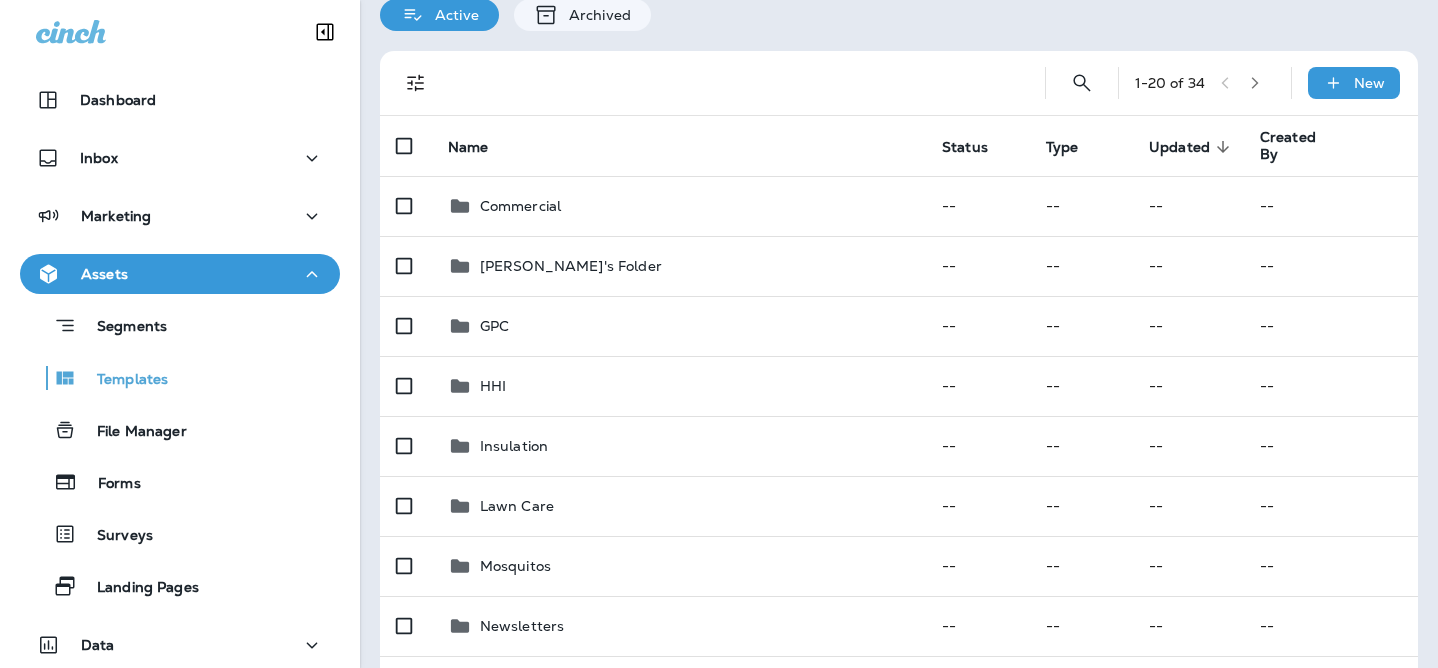 scroll, scrollTop: 86, scrollLeft: 0, axis: vertical 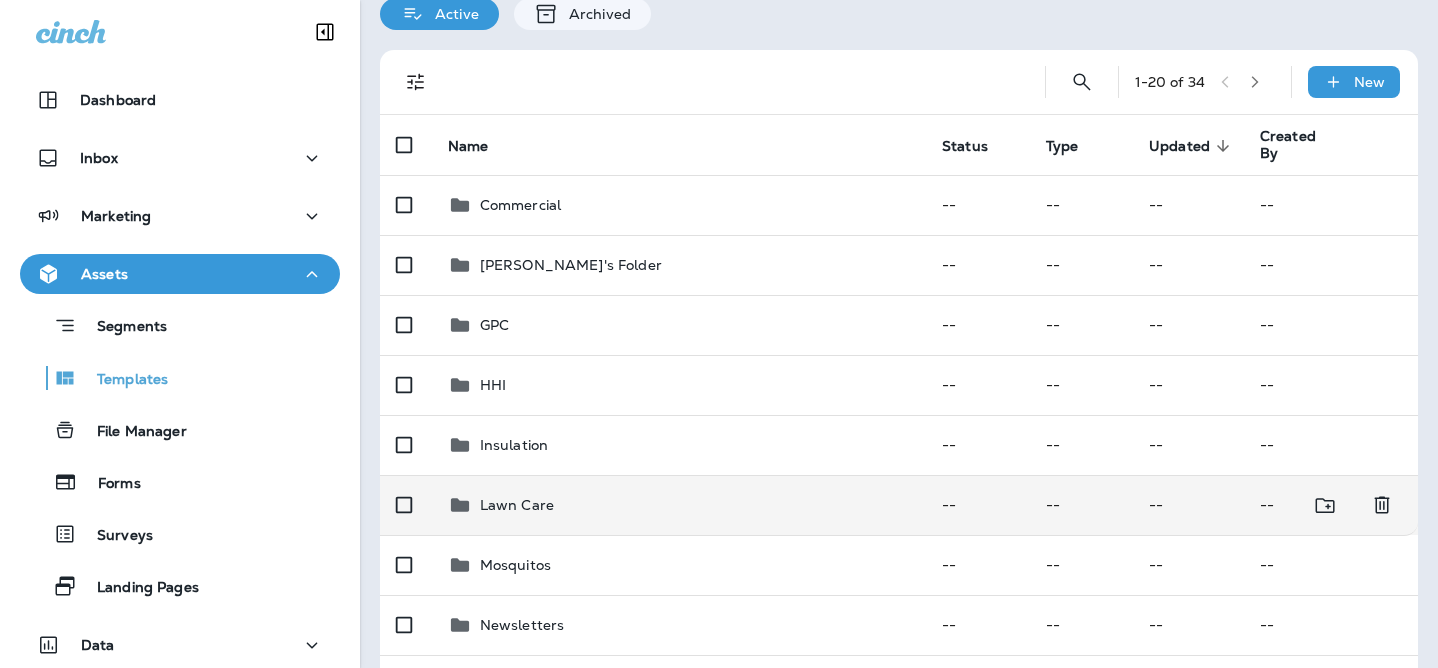 click on "Lawn Care" at bounding box center [679, 505] 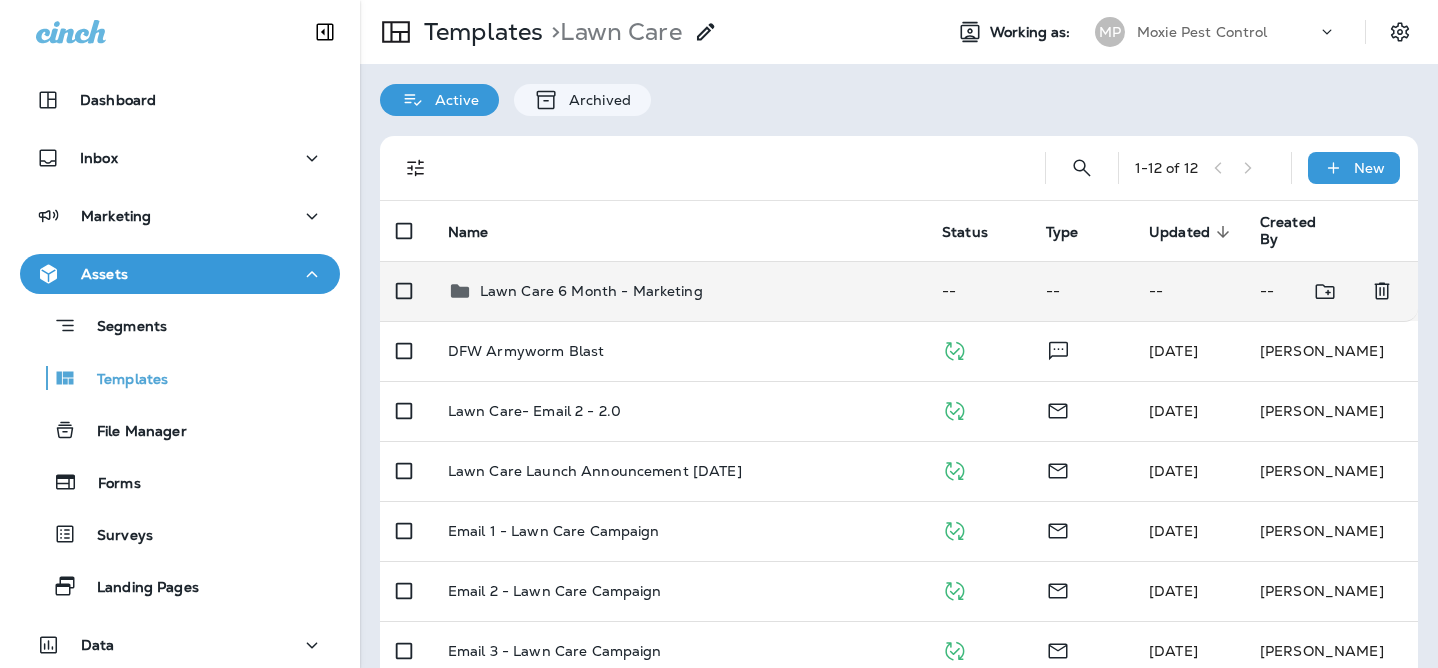 click on "Lawn Care 6 Month - Marketing" at bounding box center [591, 291] 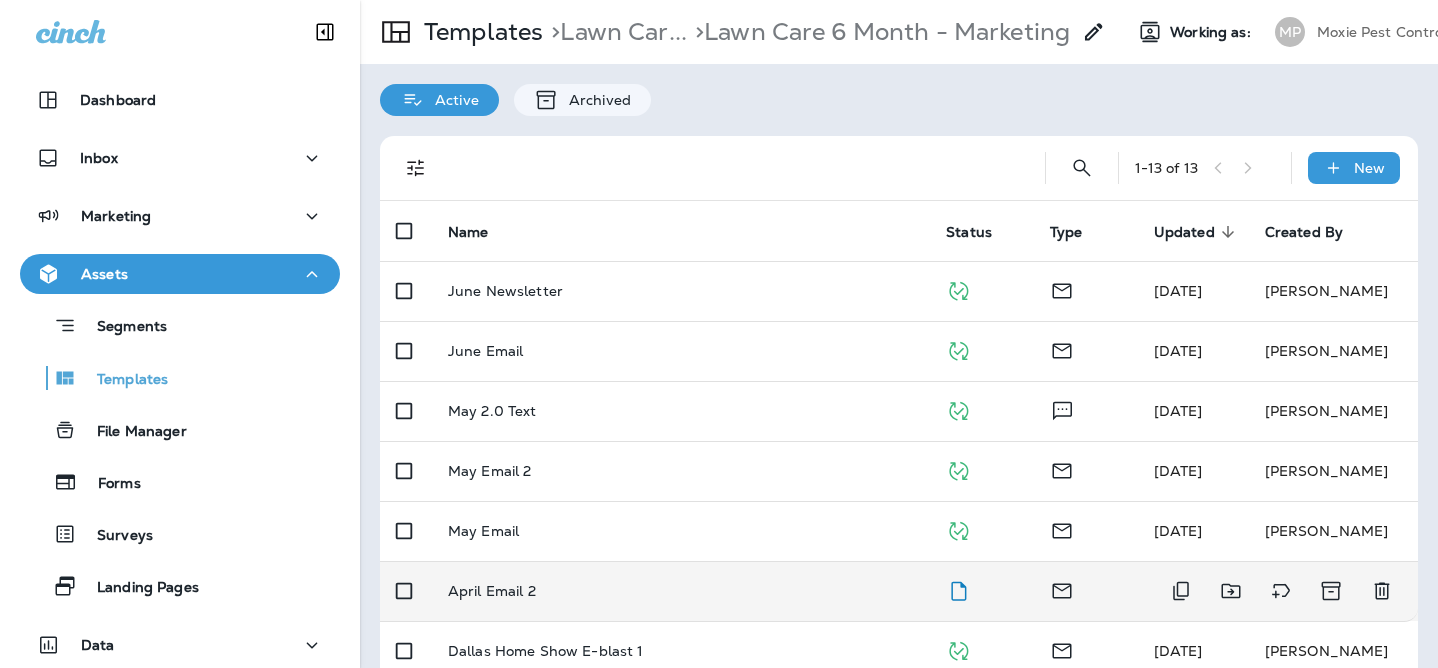 click on "April Email 2" at bounding box center [681, 591] 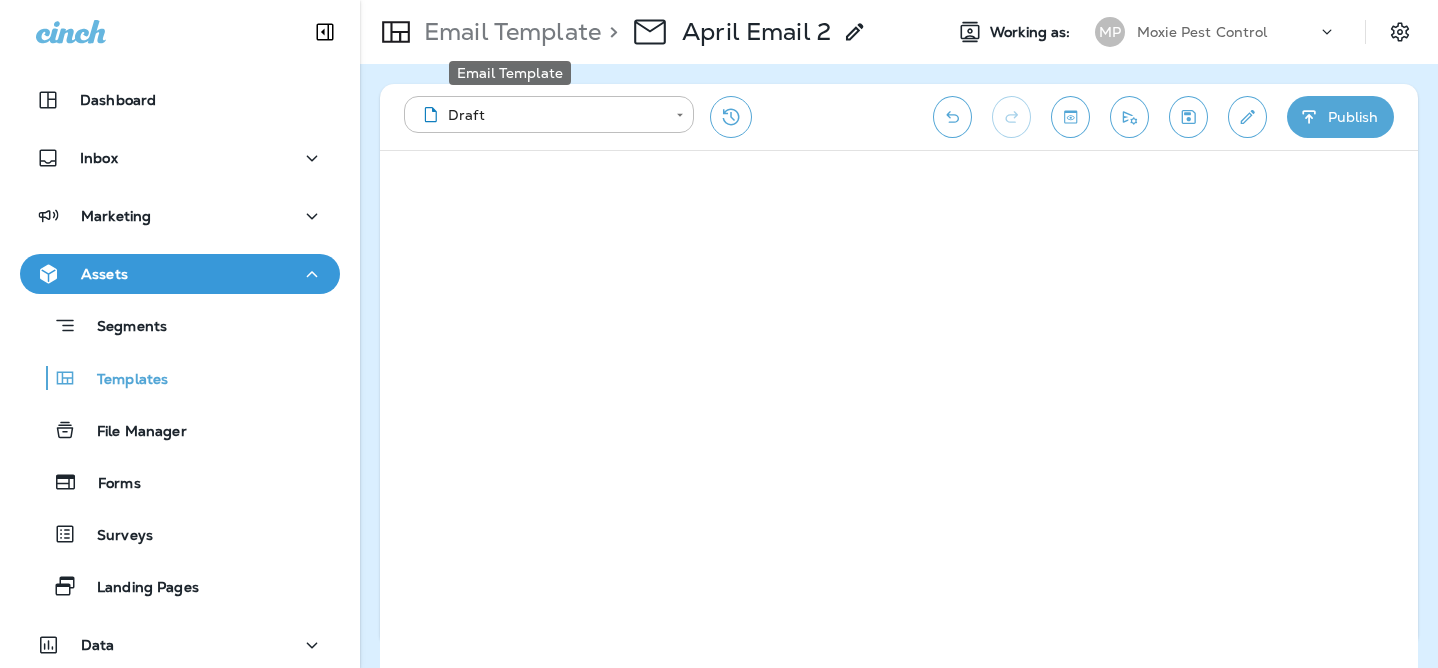 click on "Email Template" at bounding box center (508, 32) 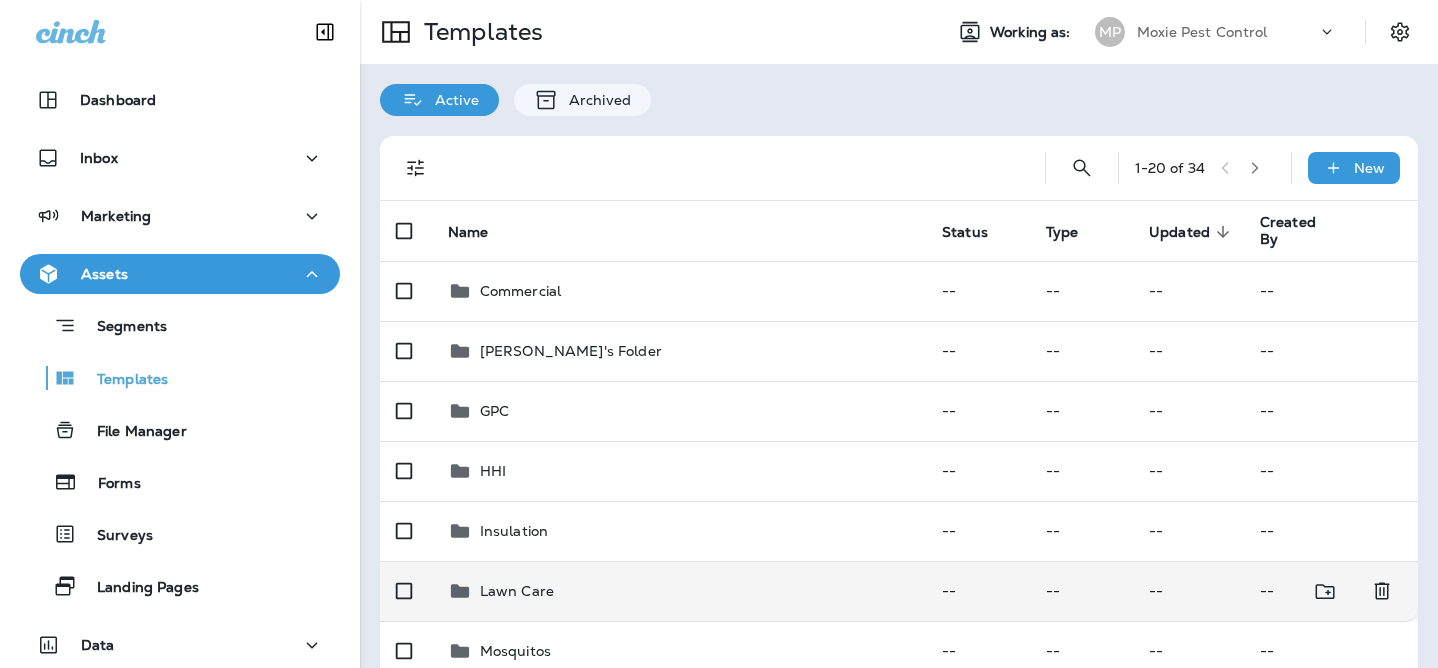 click on "Lawn Care" at bounding box center (517, 591) 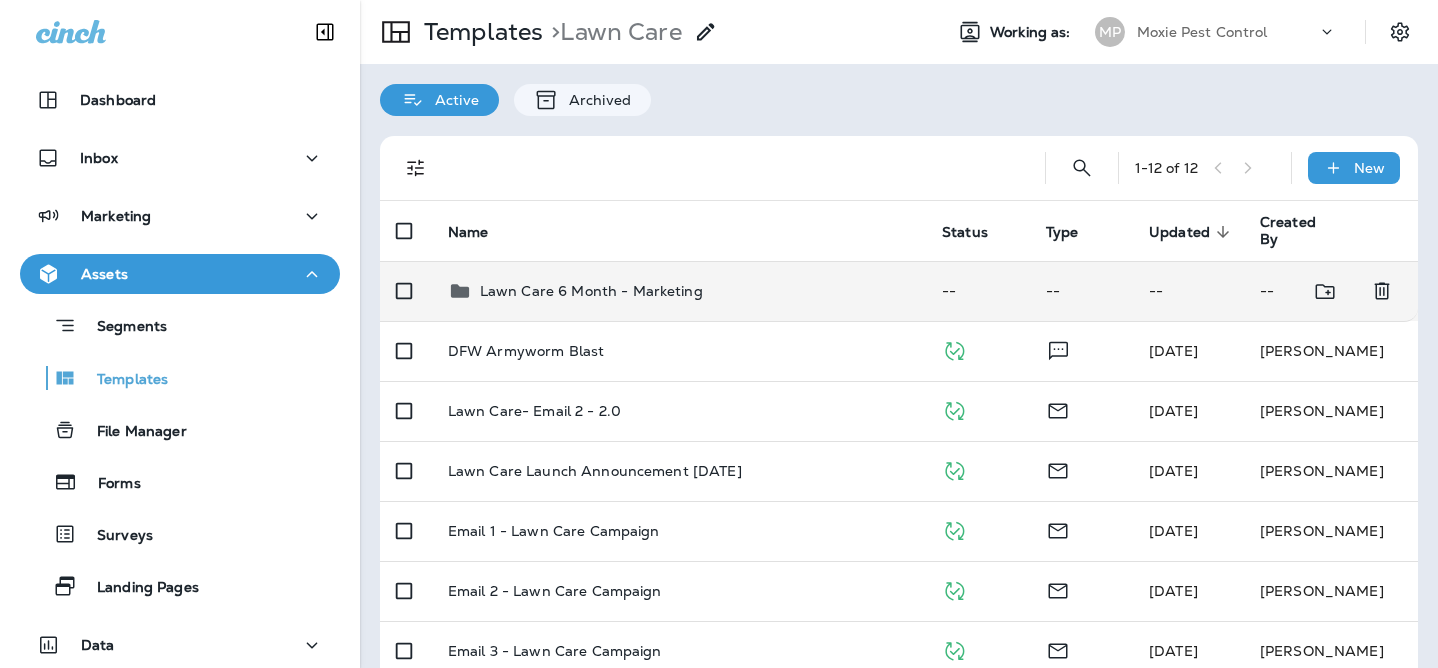 click on "Lawn Care 6 Month - Marketing" at bounding box center (591, 291) 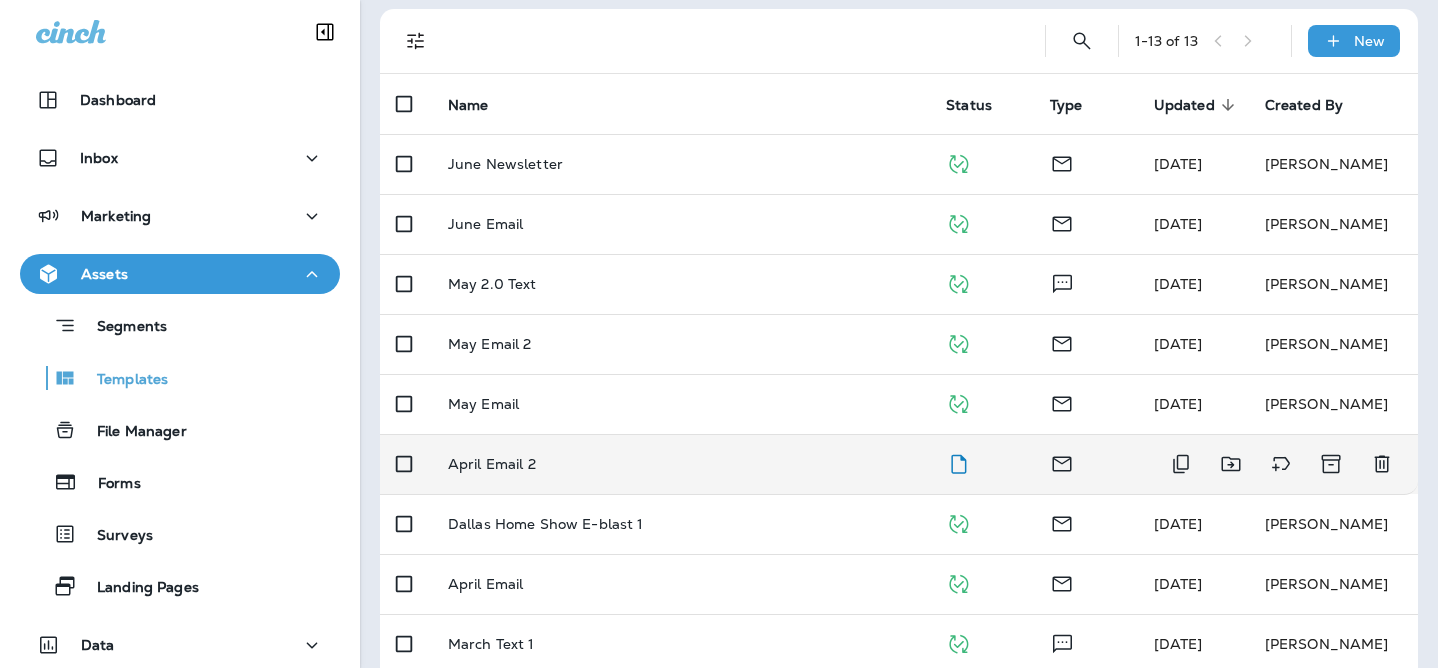 scroll, scrollTop: 128, scrollLeft: 0, axis: vertical 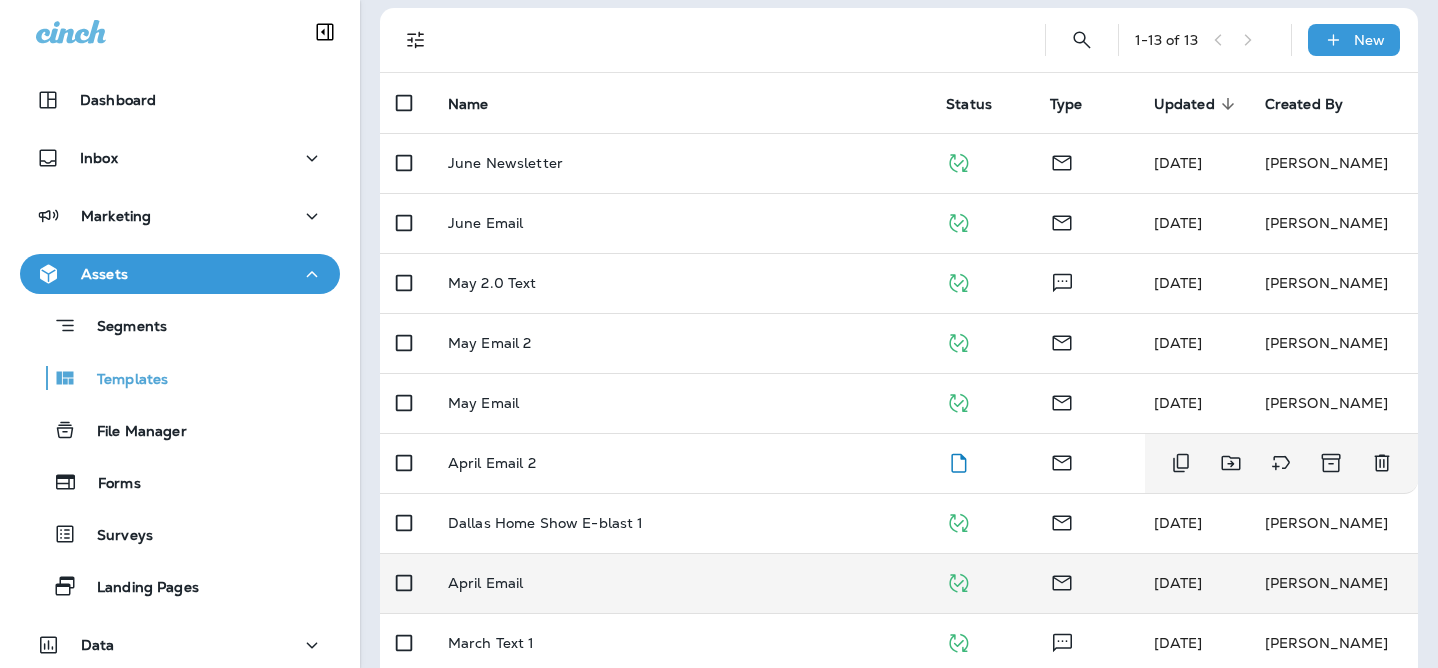 click on "April Email" at bounding box center (681, 583) 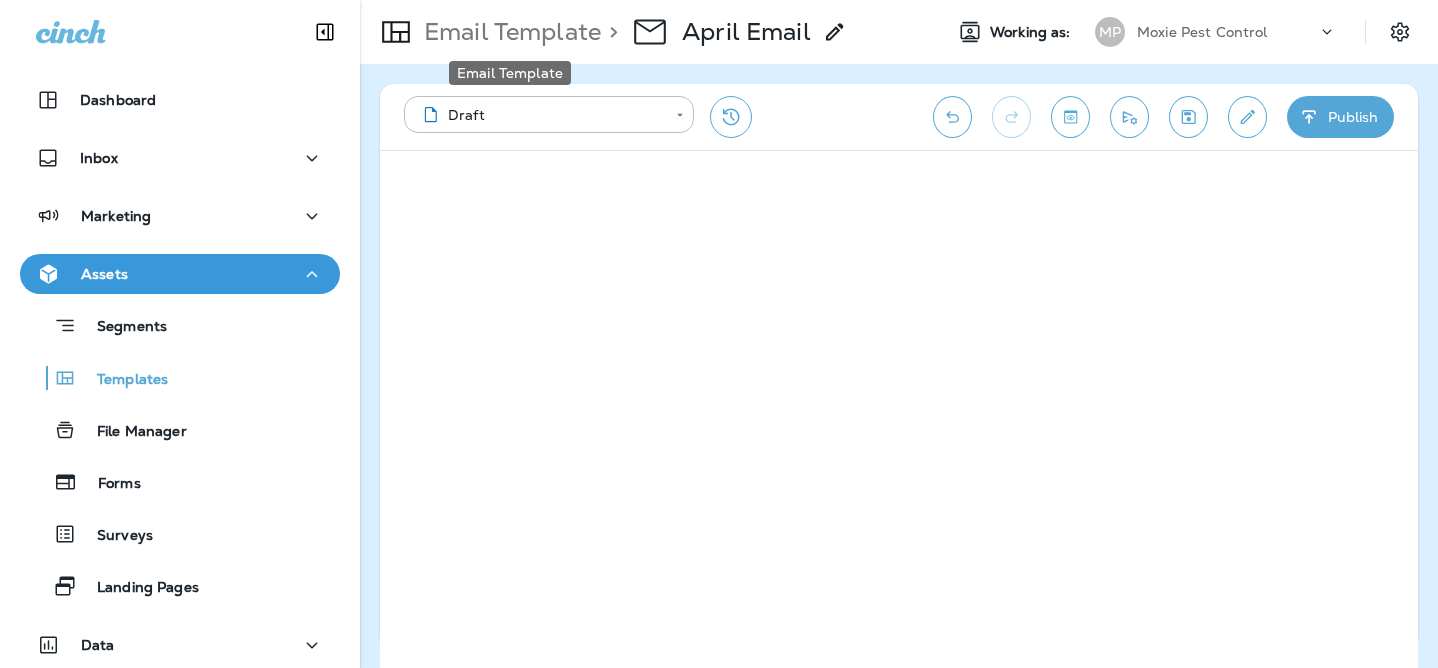 click on "Email Template" at bounding box center [508, 32] 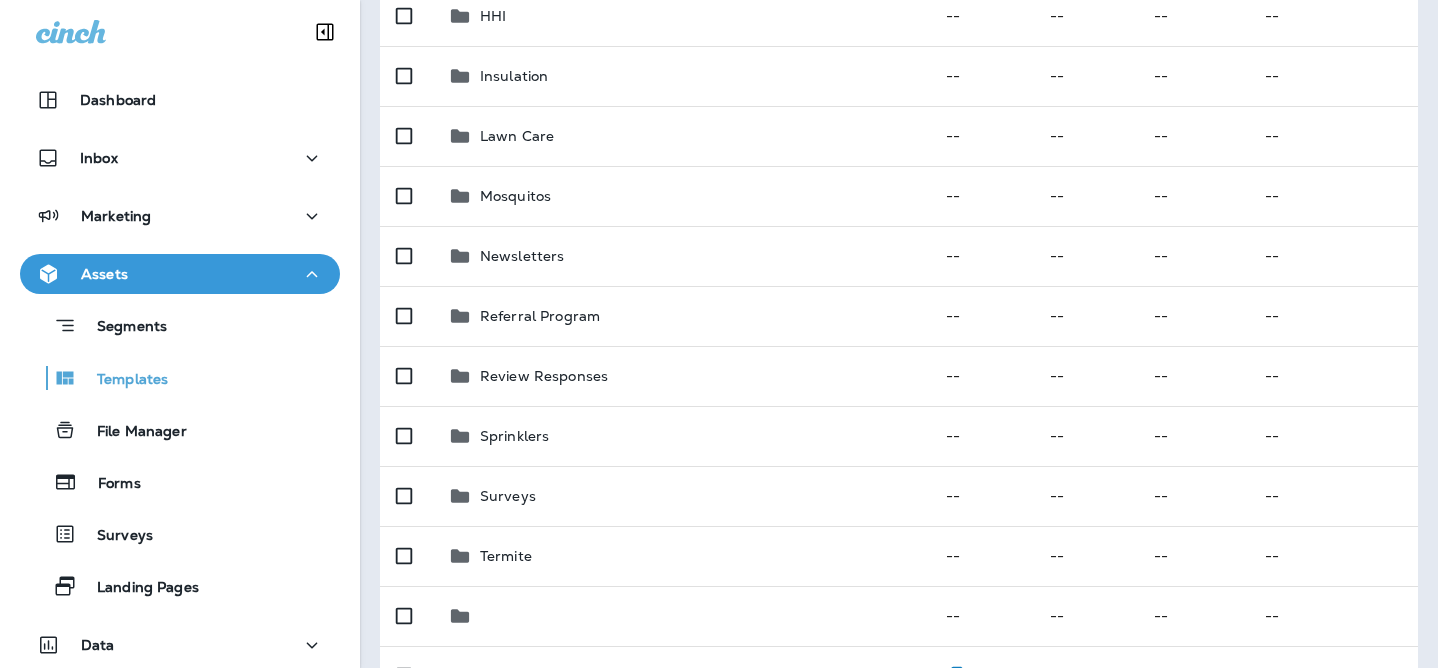 scroll, scrollTop: 203, scrollLeft: 0, axis: vertical 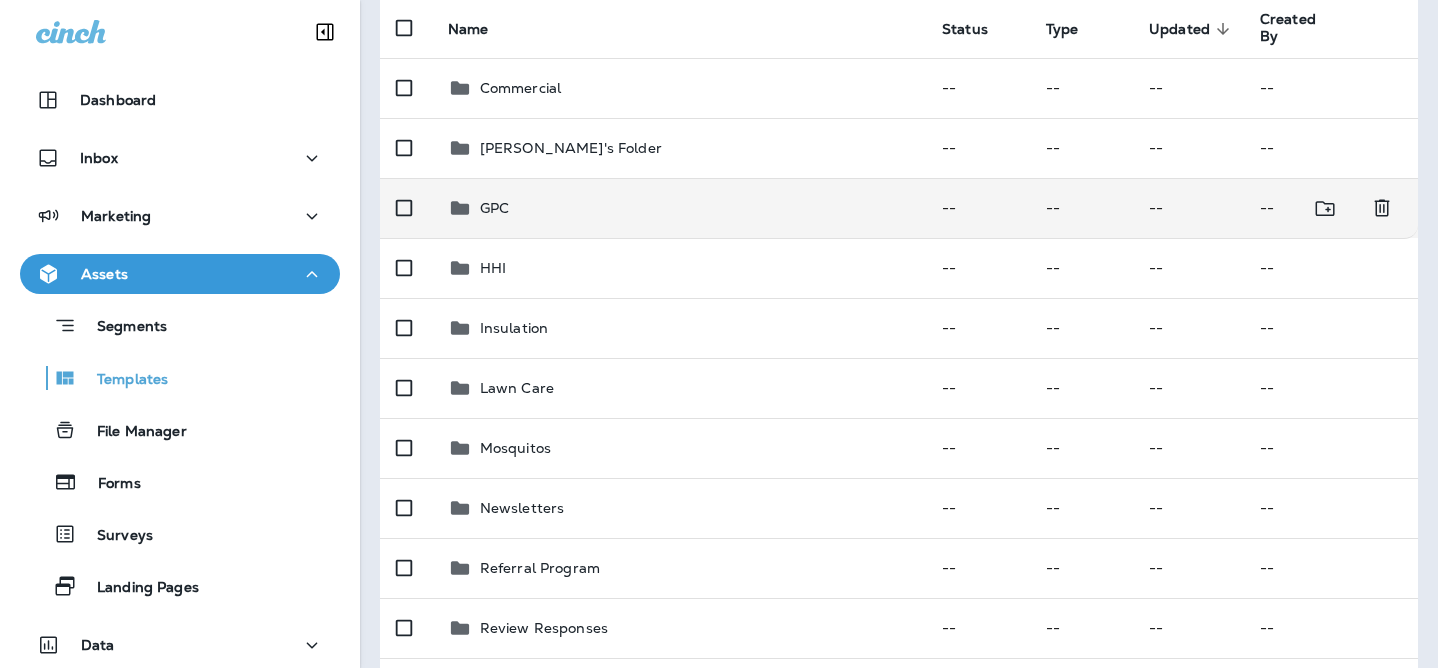click on "GPC" at bounding box center (679, 208) 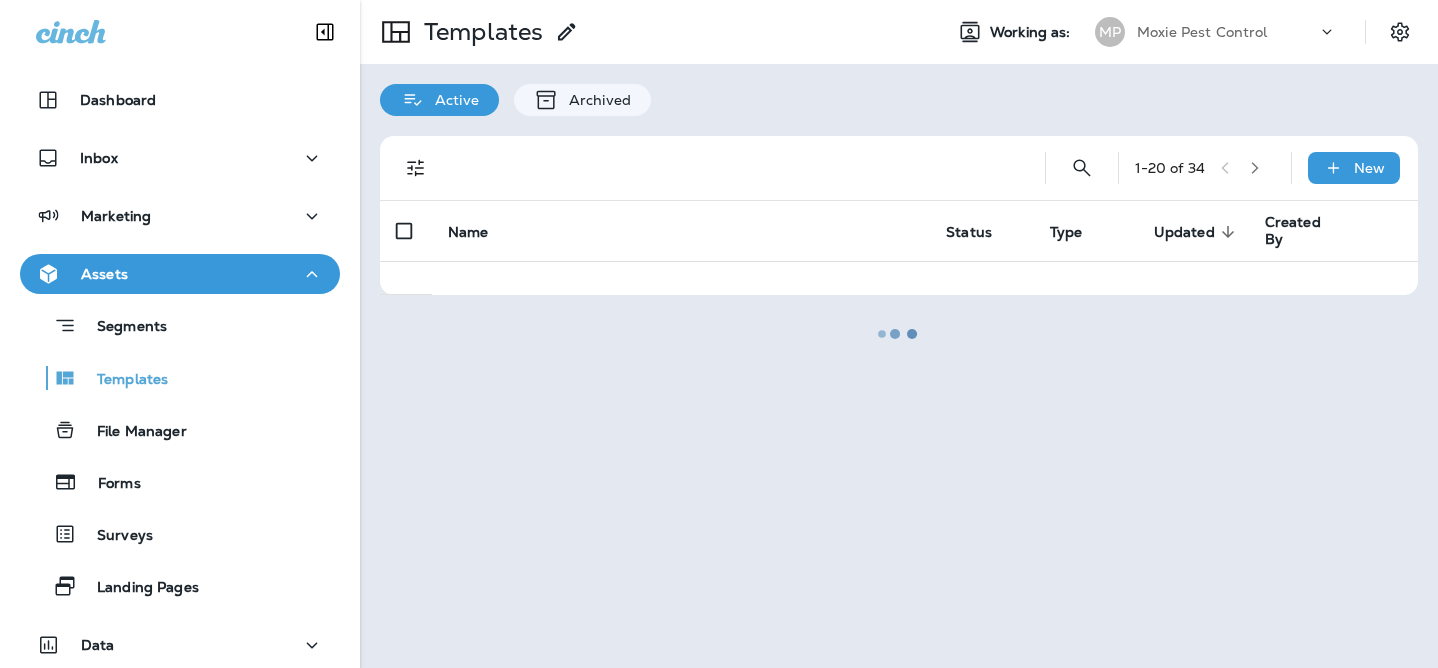 scroll, scrollTop: 0, scrollLeft: 0, axis: both 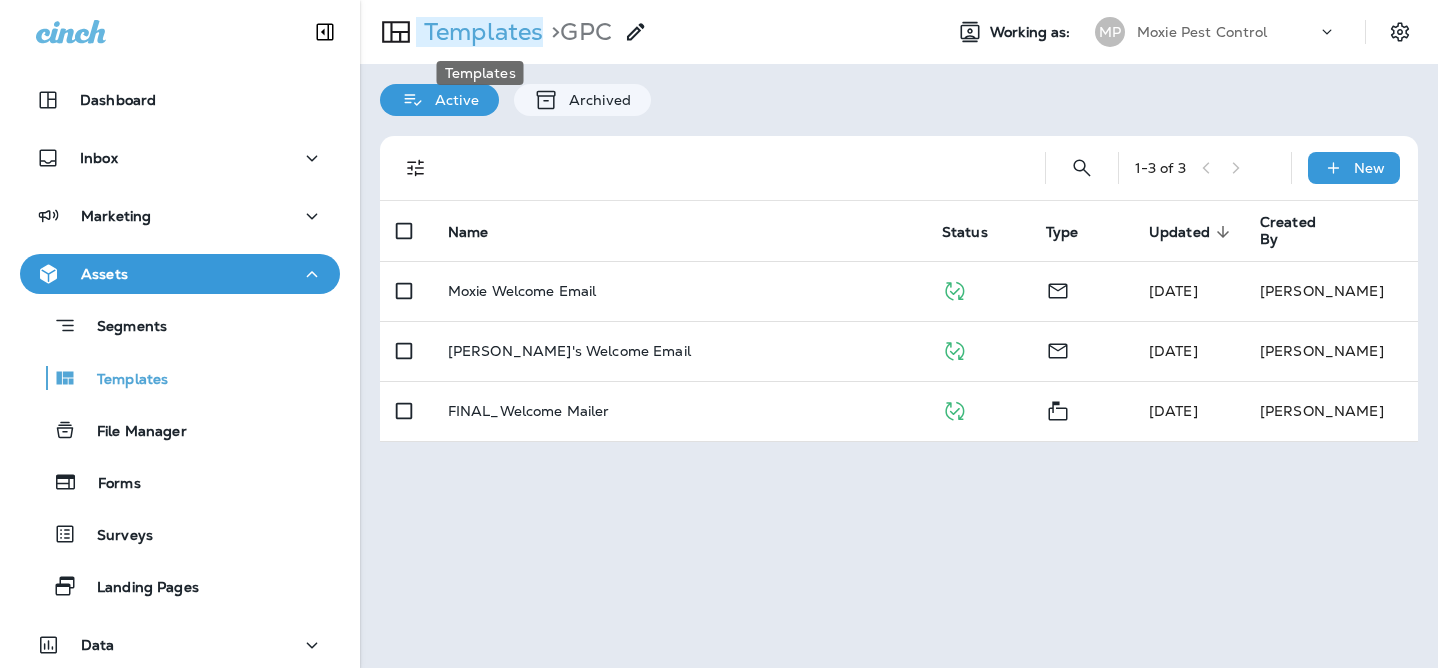 click on "Templates" at bounding box center [479, 32] 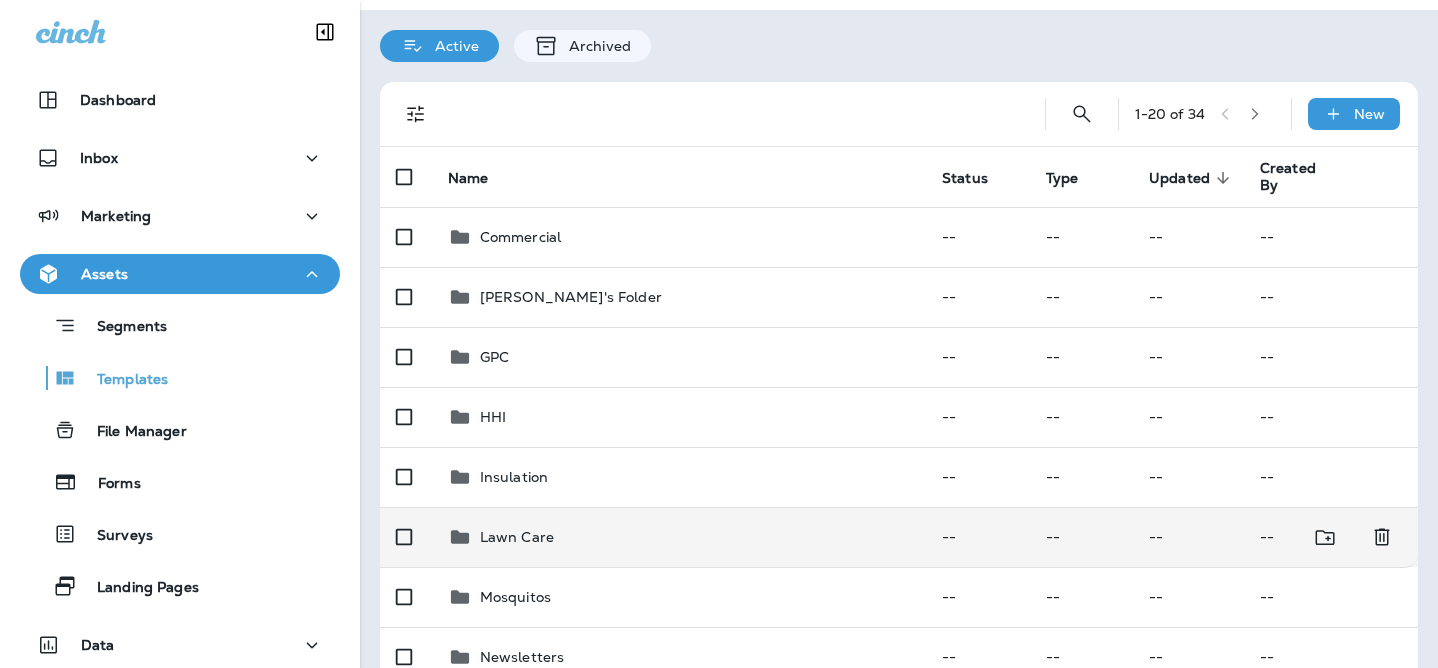 scroll, scrollTop: 84, scrollLeft: 0, axis: vertical 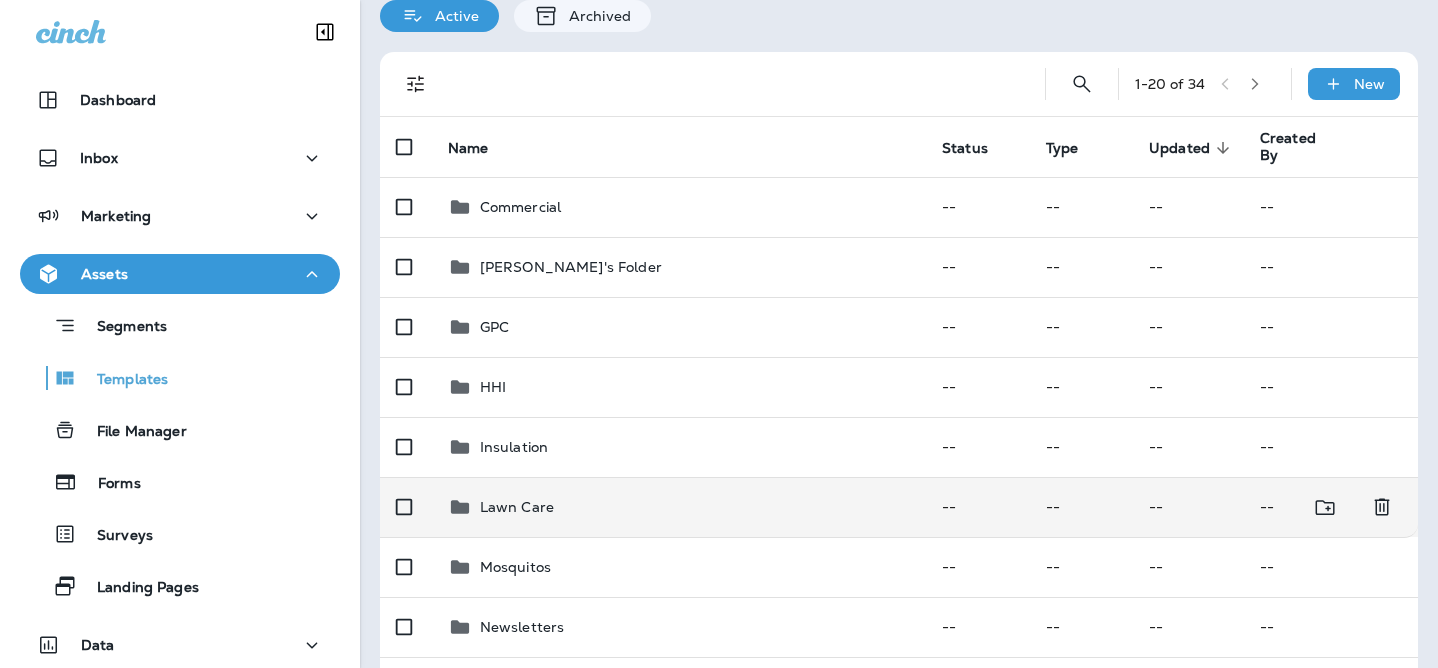 click on "Lawn Care" at bounding box center (679, 507) 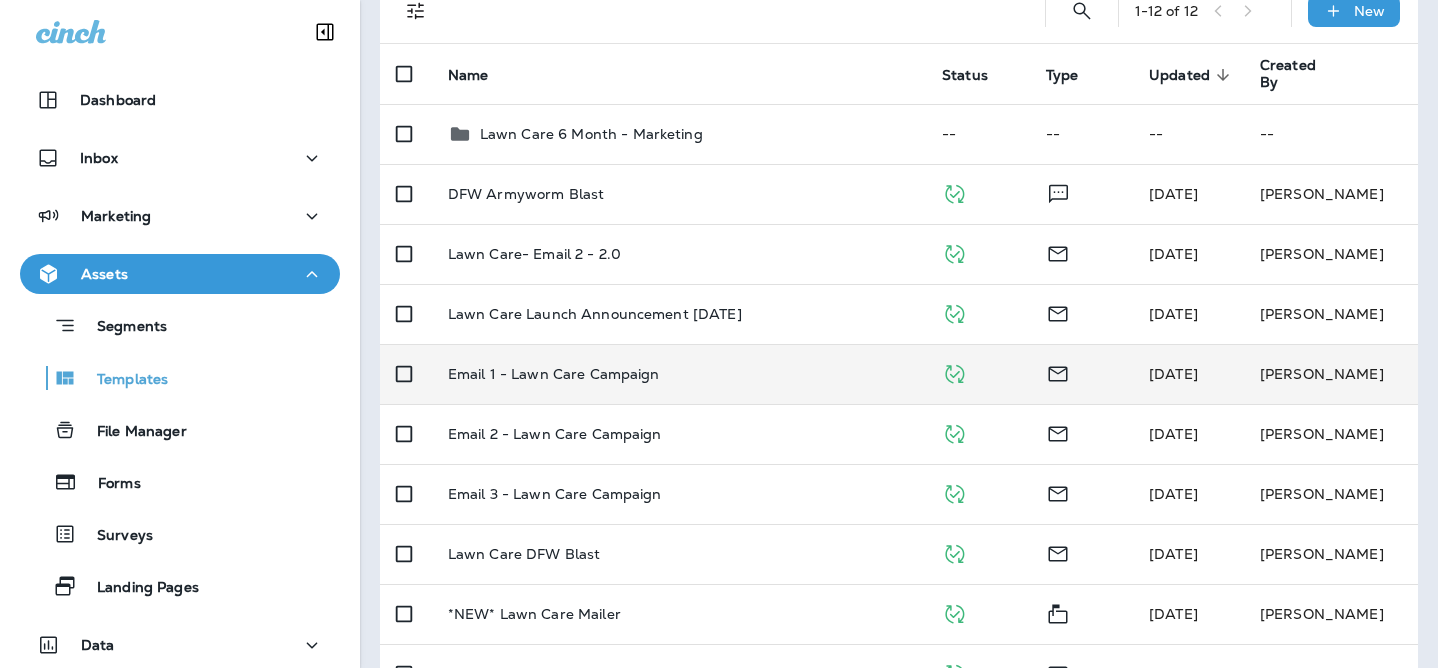scroll, scrollTop: 158, scrollLeft: 0, axis: vertical 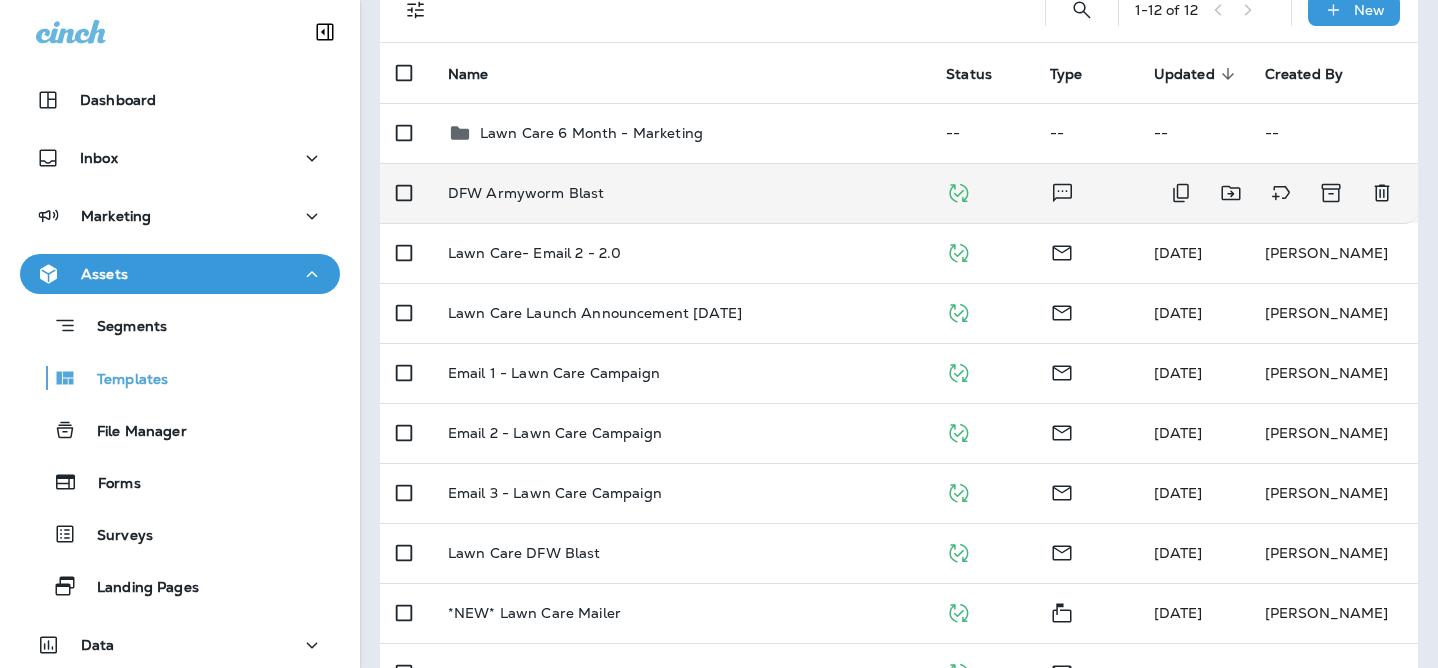 click on "DFW Armyworm Blast" at bounding box center (526, 193) 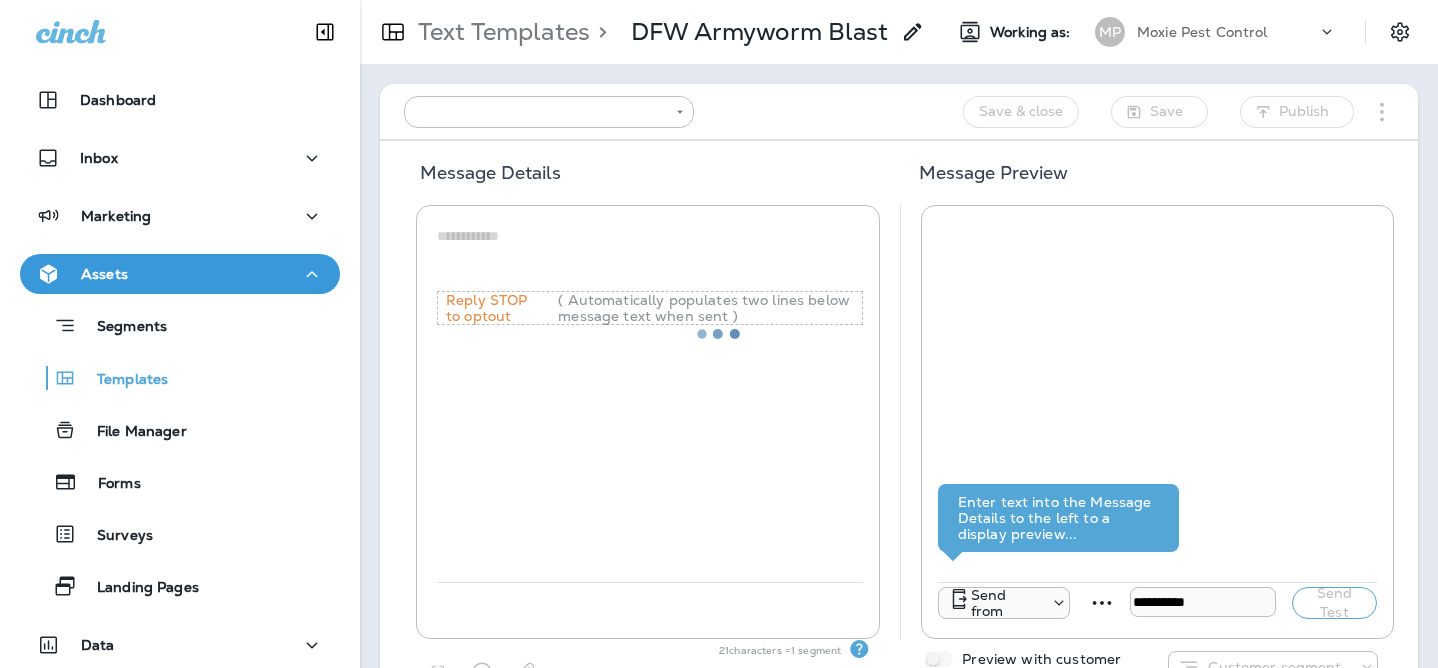 type on "**********" 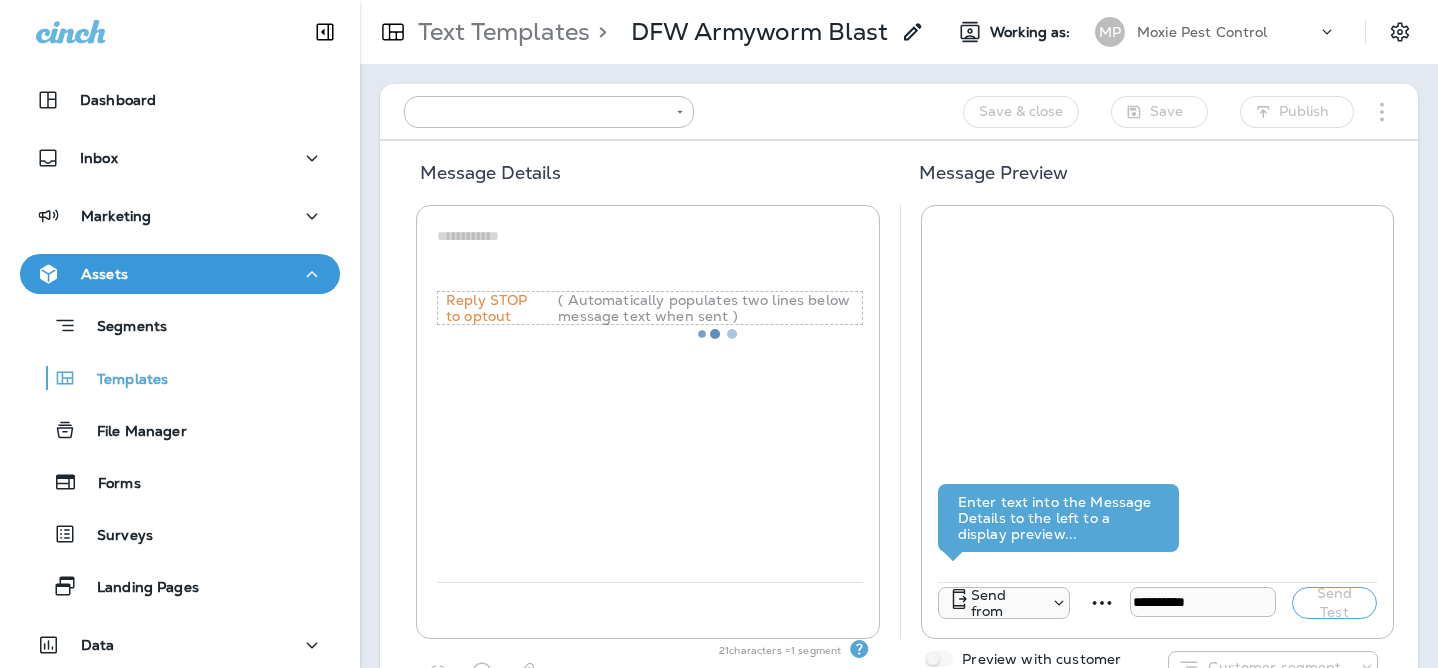 type on "**********" 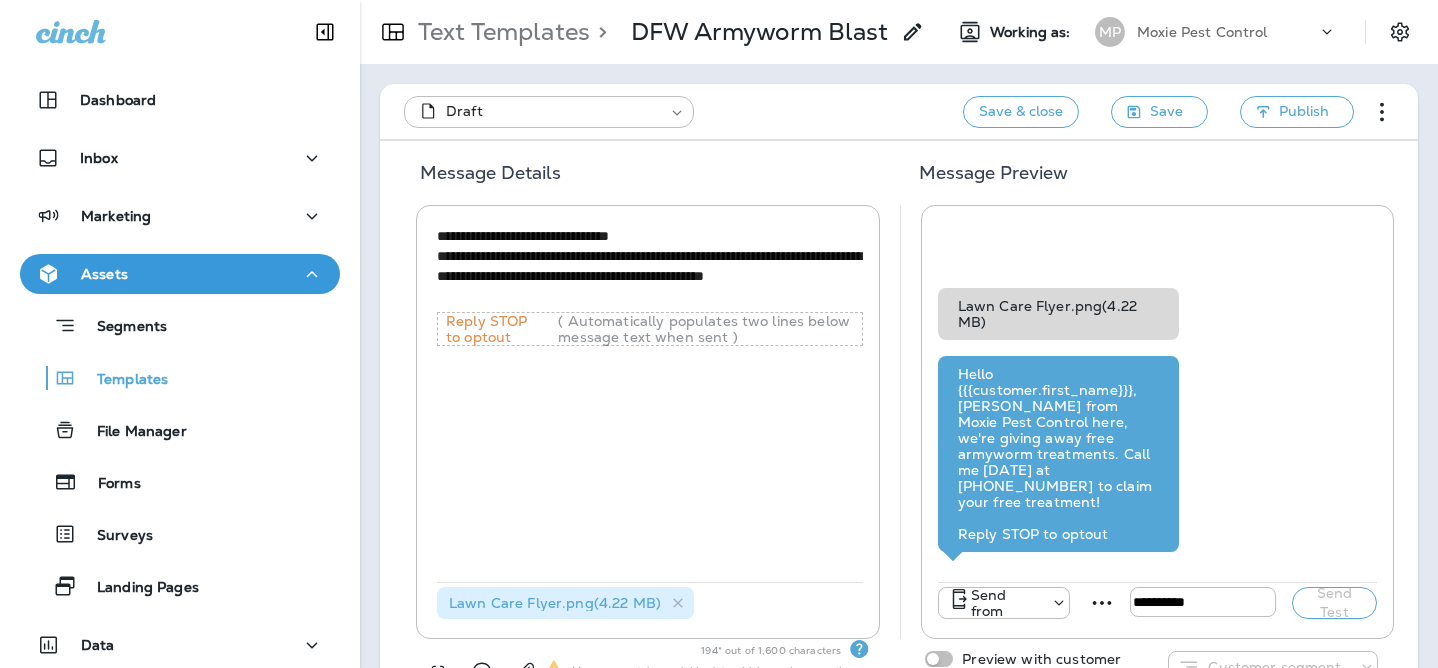 click on "Lawn Care Flyer.png  ( 4.22 MB )" at bounding box center [1059, 314] 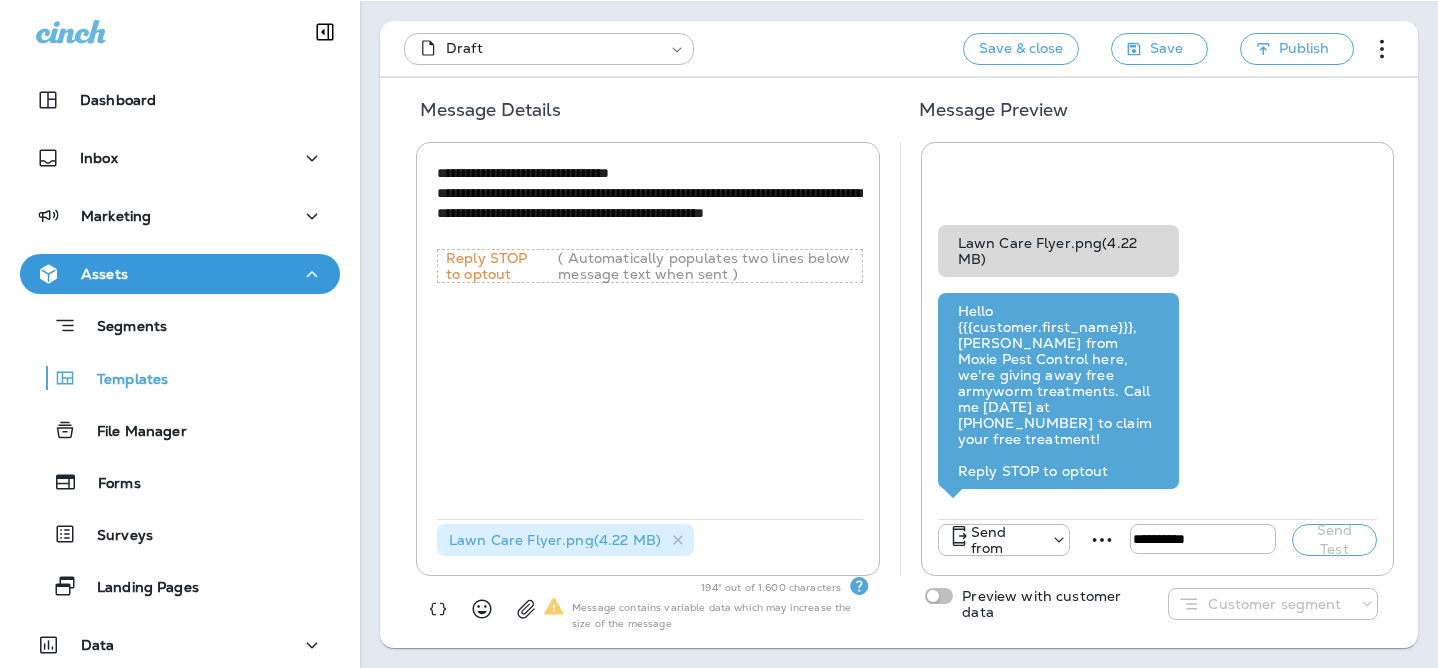 scroll, scrollTop: 0, scrollLeft: 0, axis: both 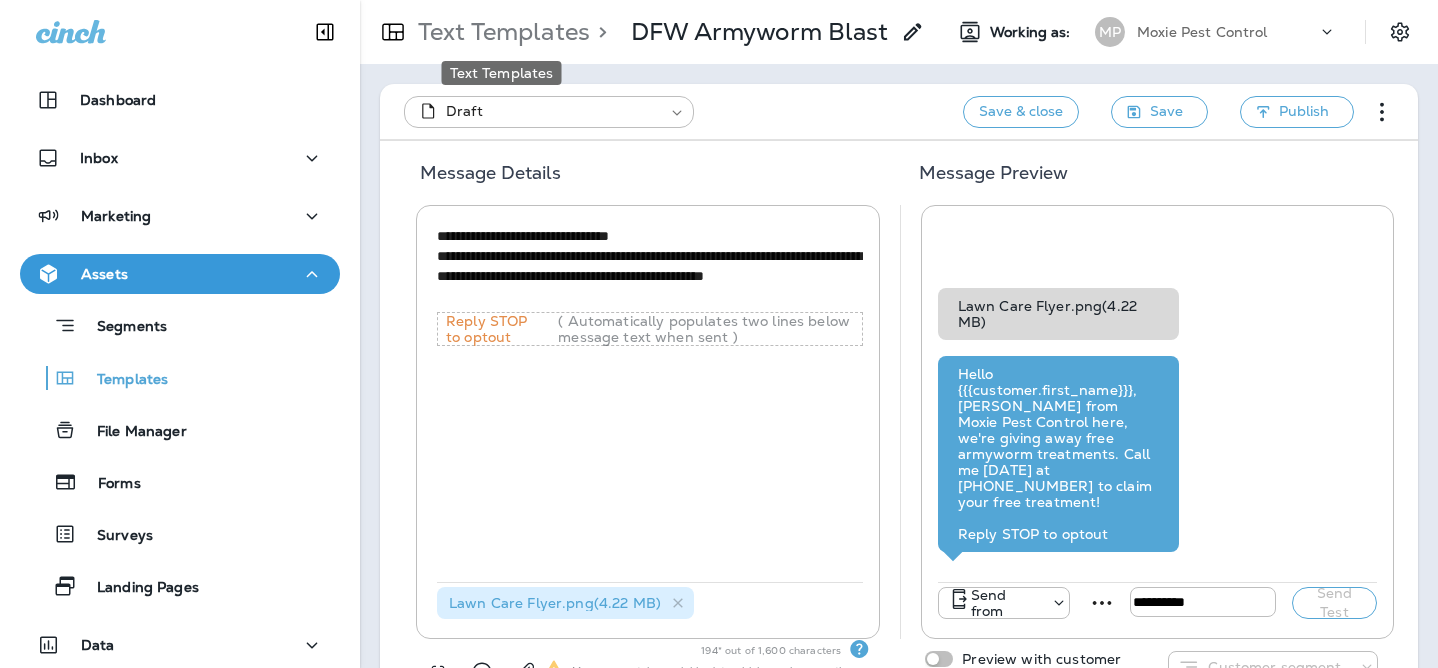 click on "Text Templates" at bounding box center [500, 32] 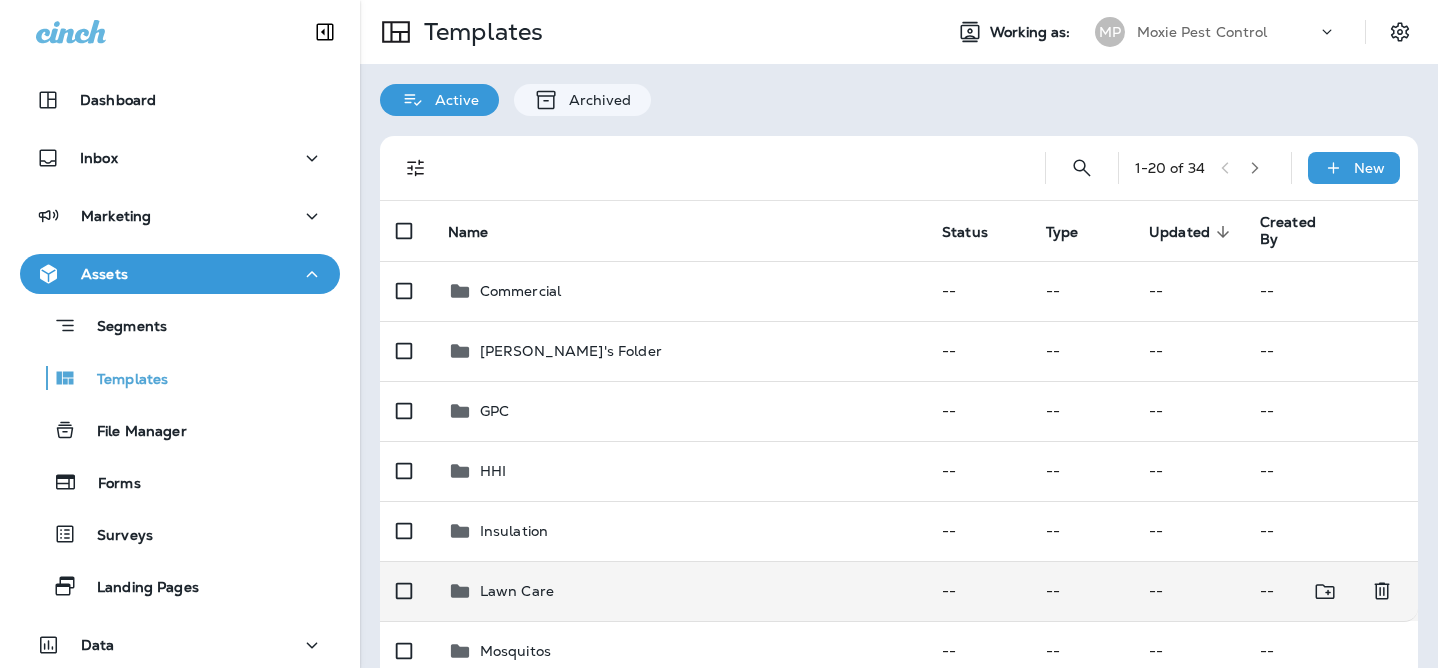 click on "Lawn Care" at bounding box center [679, 591] 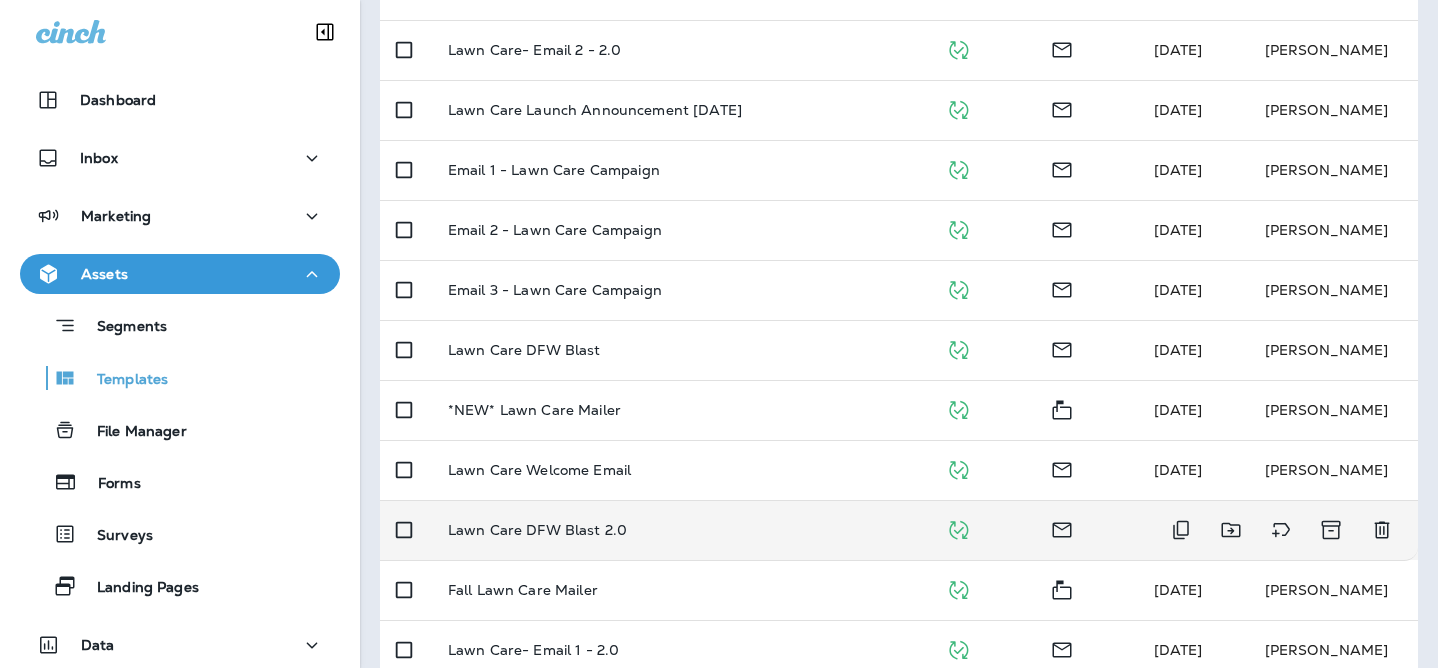scroll, scrollTop: 345, scrollLeft: 0, axis: vertical 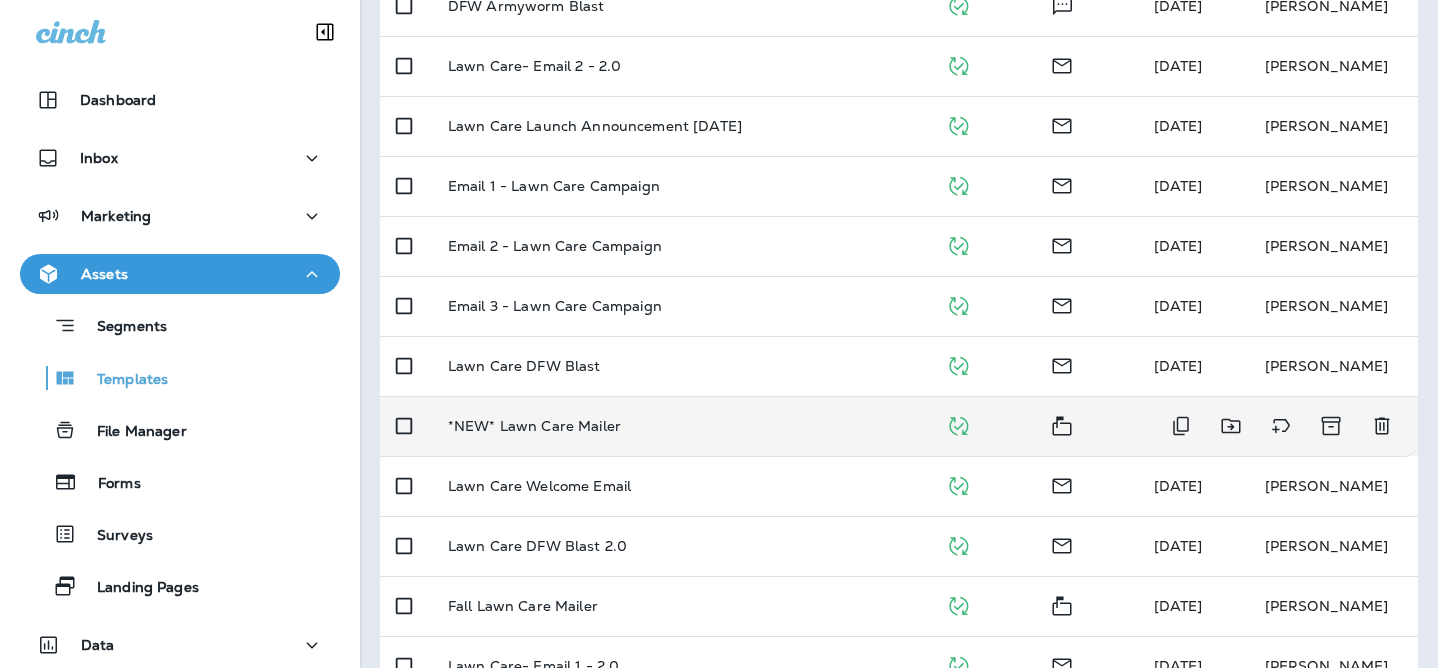 click on "*NEW* Lawn Care Mailer" at bounding box center (681, 426) 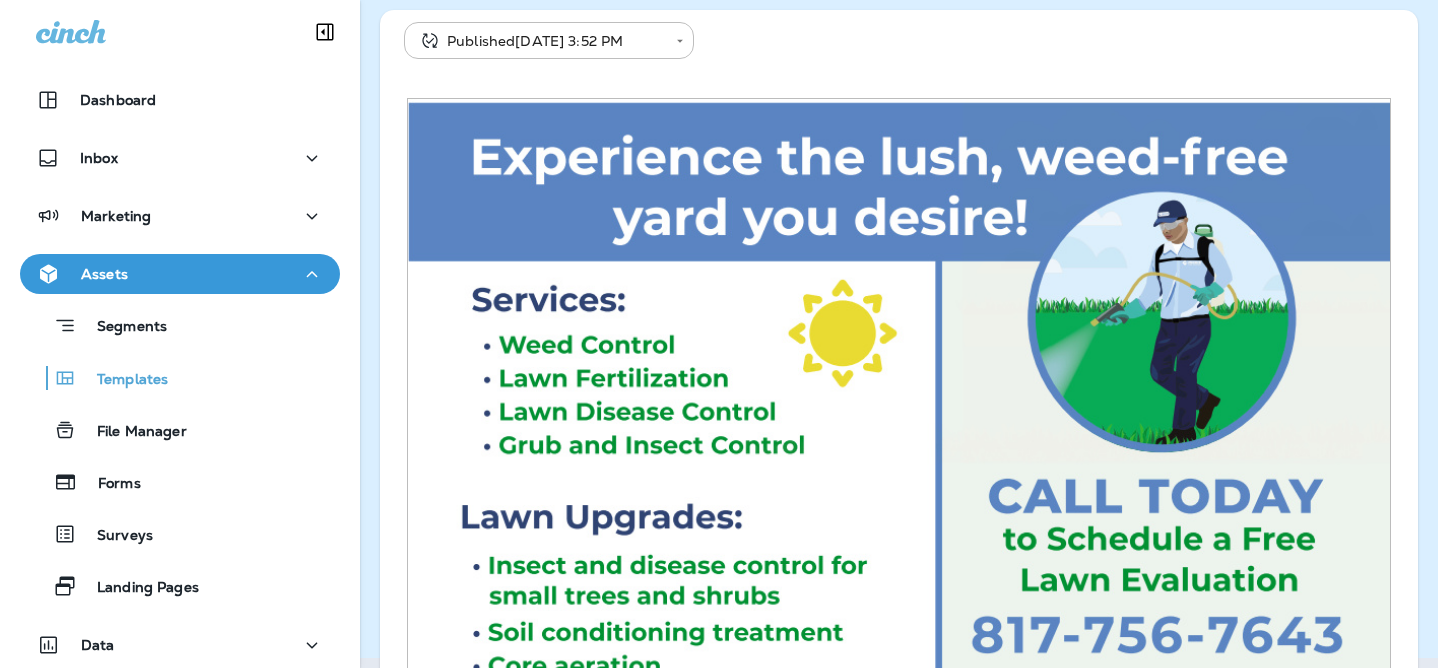 scroll, scrollTop: 320, scrollLeft: 0, axis: vertical 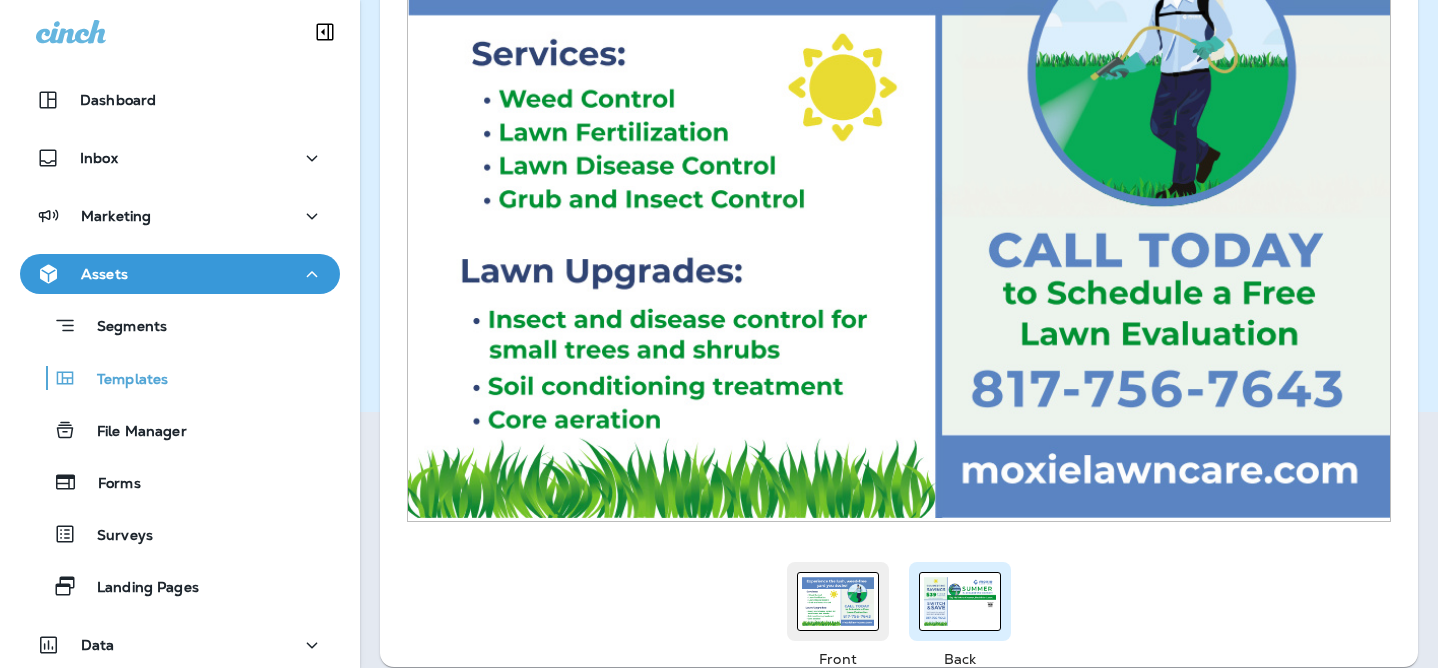click at bounding box center [960, 601] 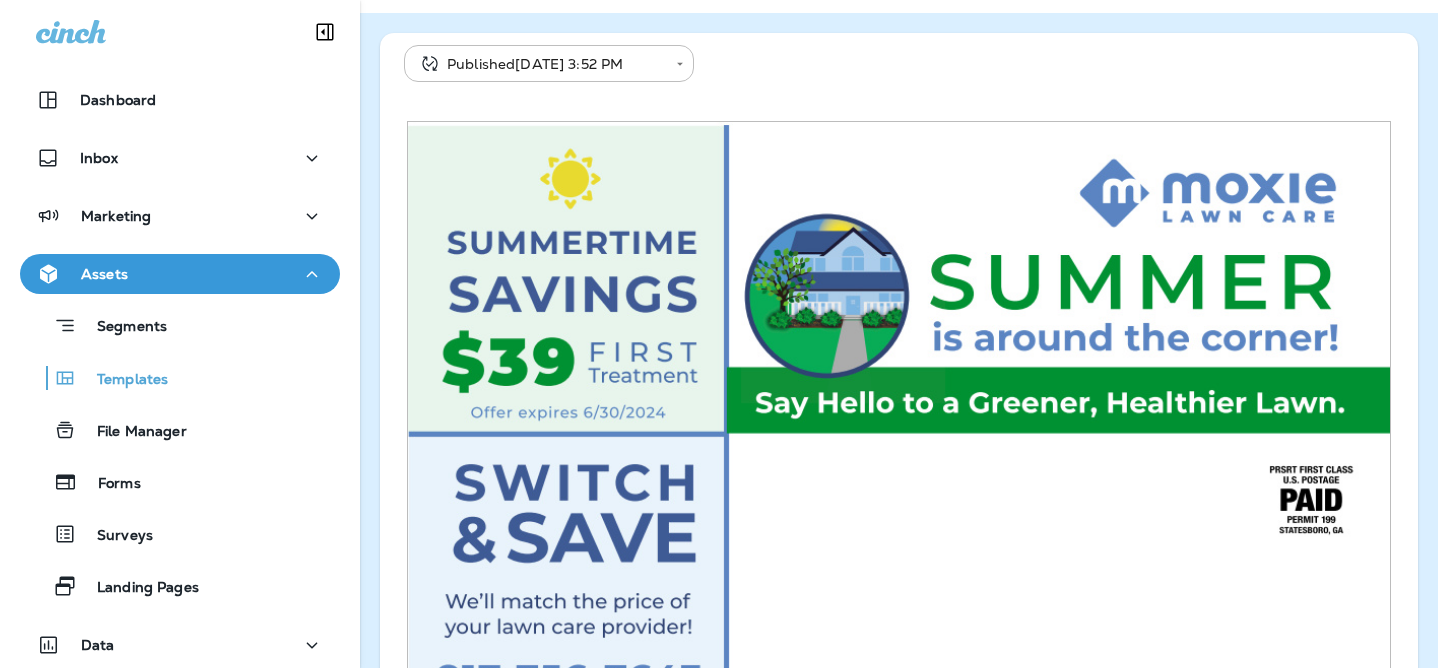 scroll, scrollTop: 0, scrollLeft: 0, axis: both 